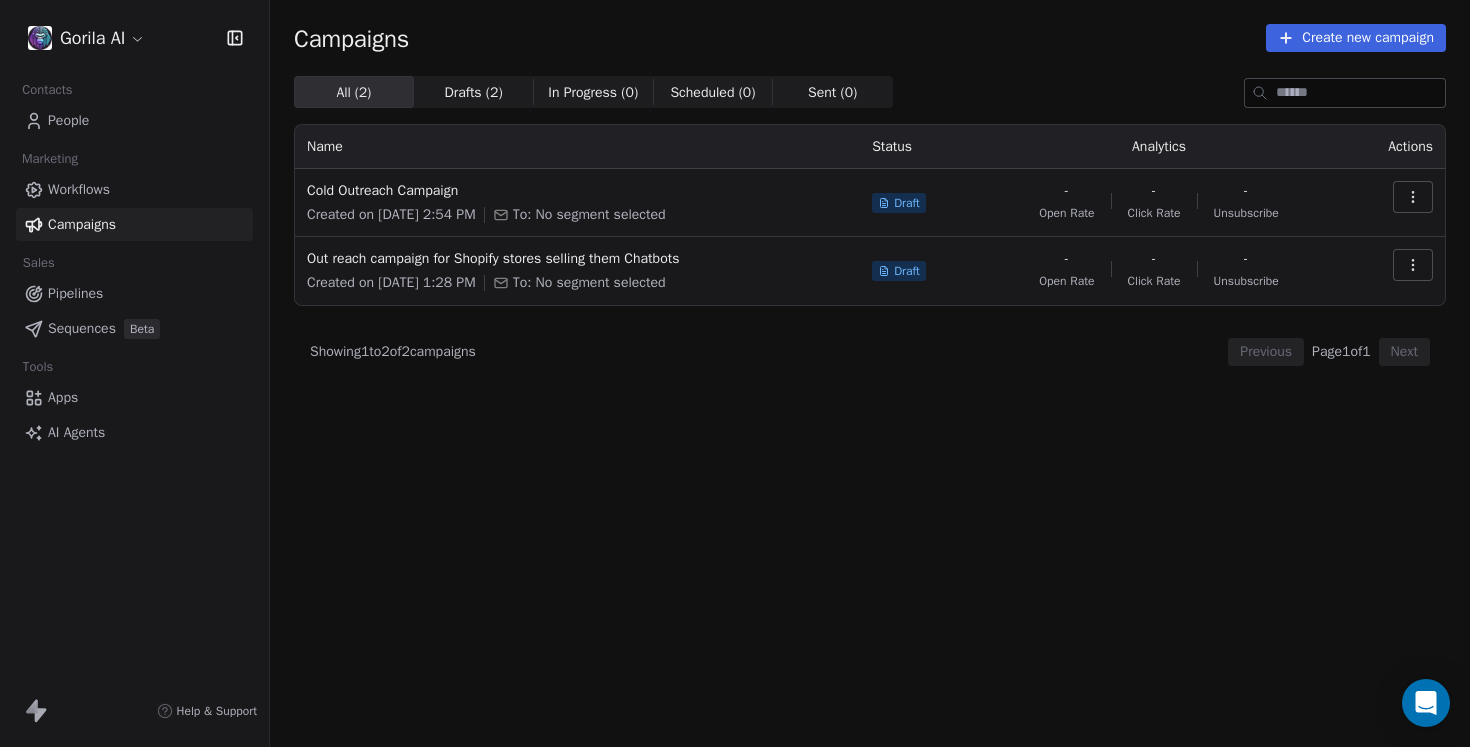 scroll, scrollTop: 0, scrollLeft: 0, axis: both 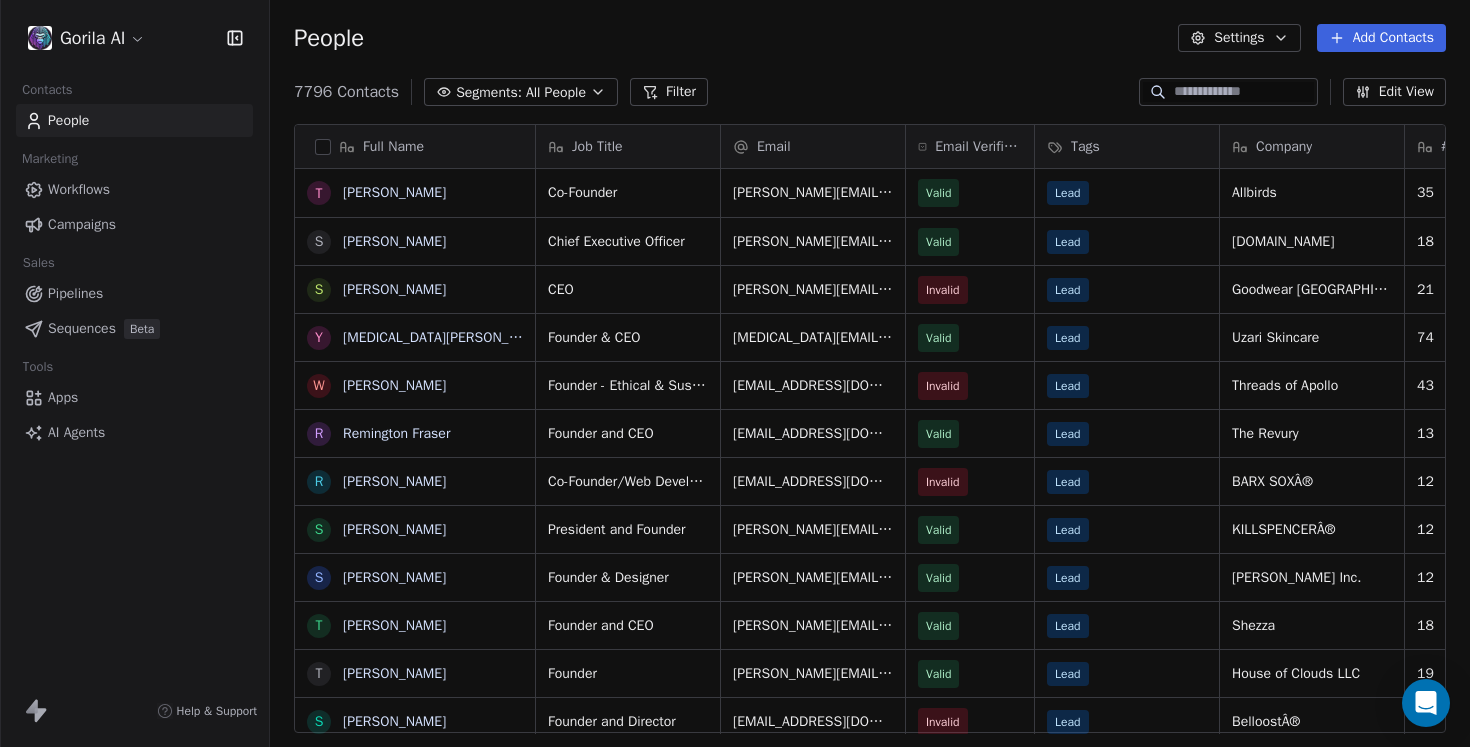 click on "Edit View" at bounding box center [1394, 92] 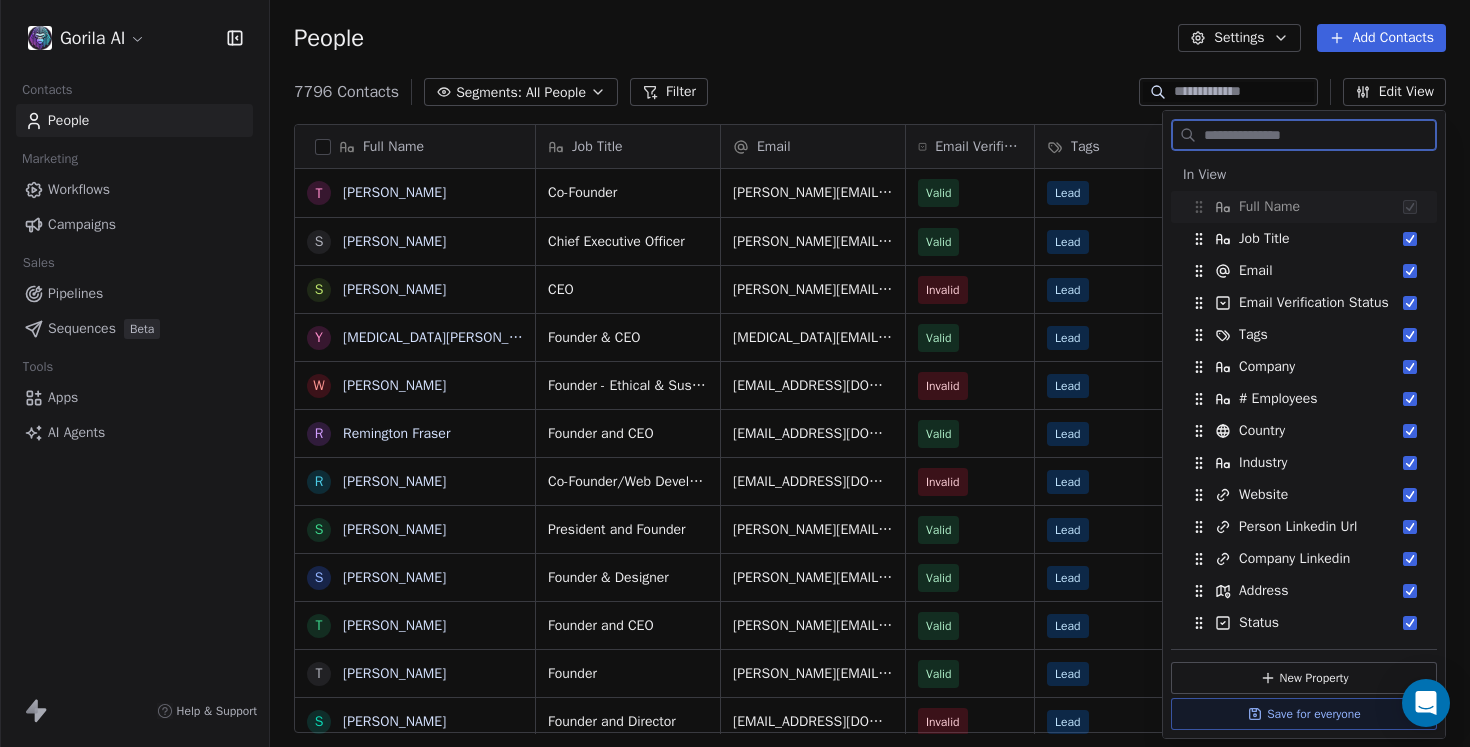 click on "Add Contacts" at bounding box center (1381, 38) 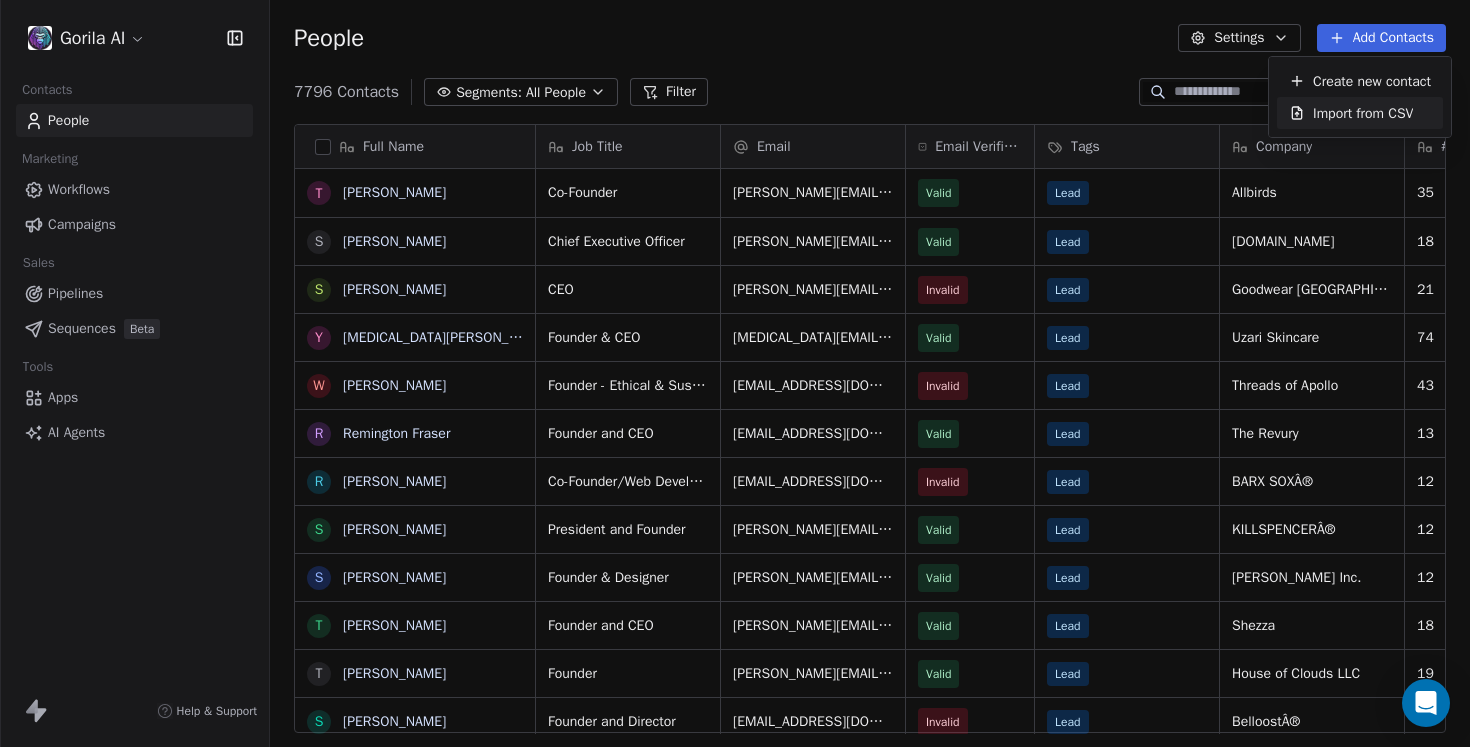 click on "Gorila AI Contacts People Marketing Workflows Campaigns Sales Pipelines Sequences Beta Tools Apps AI Agents Help & Support People Settings  Add Contacts 7796 Contacts Segments: All People Filter  Edit View Tag Add to Sequence Export Full Name T Tim Brown S Steven Schneider S Stephen Liquori Y Yasmin Zachary W Wakkas Sachwani R Remington Fraser R Roshan Gowlikar S Spencer Nikosey S Sophie Hughes T Tiffany Gil T Taoran Heitner S Sharon Sackey S Stephen Barnett S Samantha Hoff W Weston Jenkins R Rhyan McCoy T Tiffany Acosta S Sharon Dranko R Randy Goldberg S Shilpa Shah S Sophia Edelstein S Shelley Cook R Rebecca Buckley S Sydney Kobak T Tanaz Shayan T Troy Medford R Ryan Williams R Robert Manse S Sadia Sharmin S Samira Baraki S Shaun Paterson S Stephanie Davis Job Title Email Email Verification Status Tags Company # Employees Country Industry Website Co-Founder tim@allbirds.com Valid Lead Allbirds 35 United States apparel & fashion http://www.allbirds.com Chief Executive Officer steven@worthy.com Valid Lead 4" at bounding box center (735, 373) 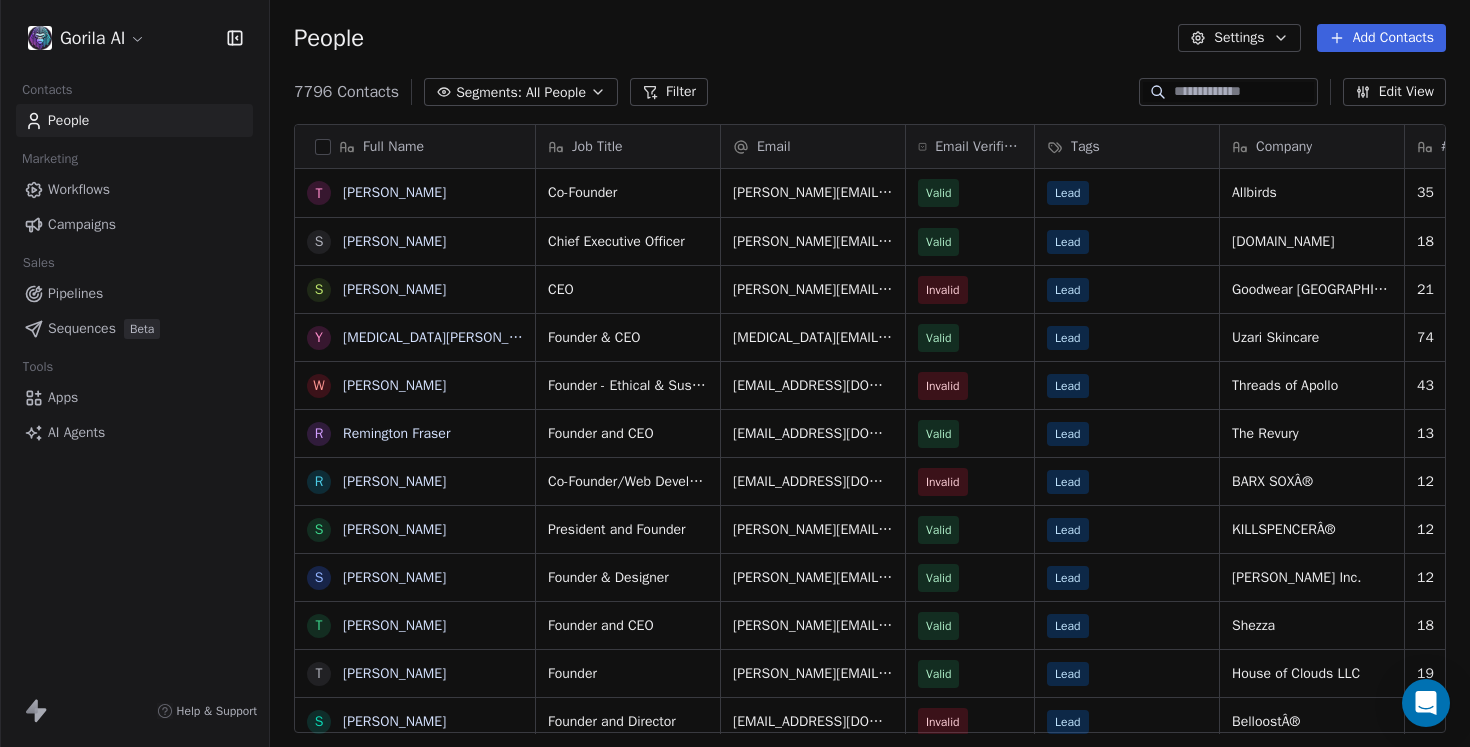 click on "7796 Contacts Segments: All People Filter  Edit View" at bounding box center (870, 92) 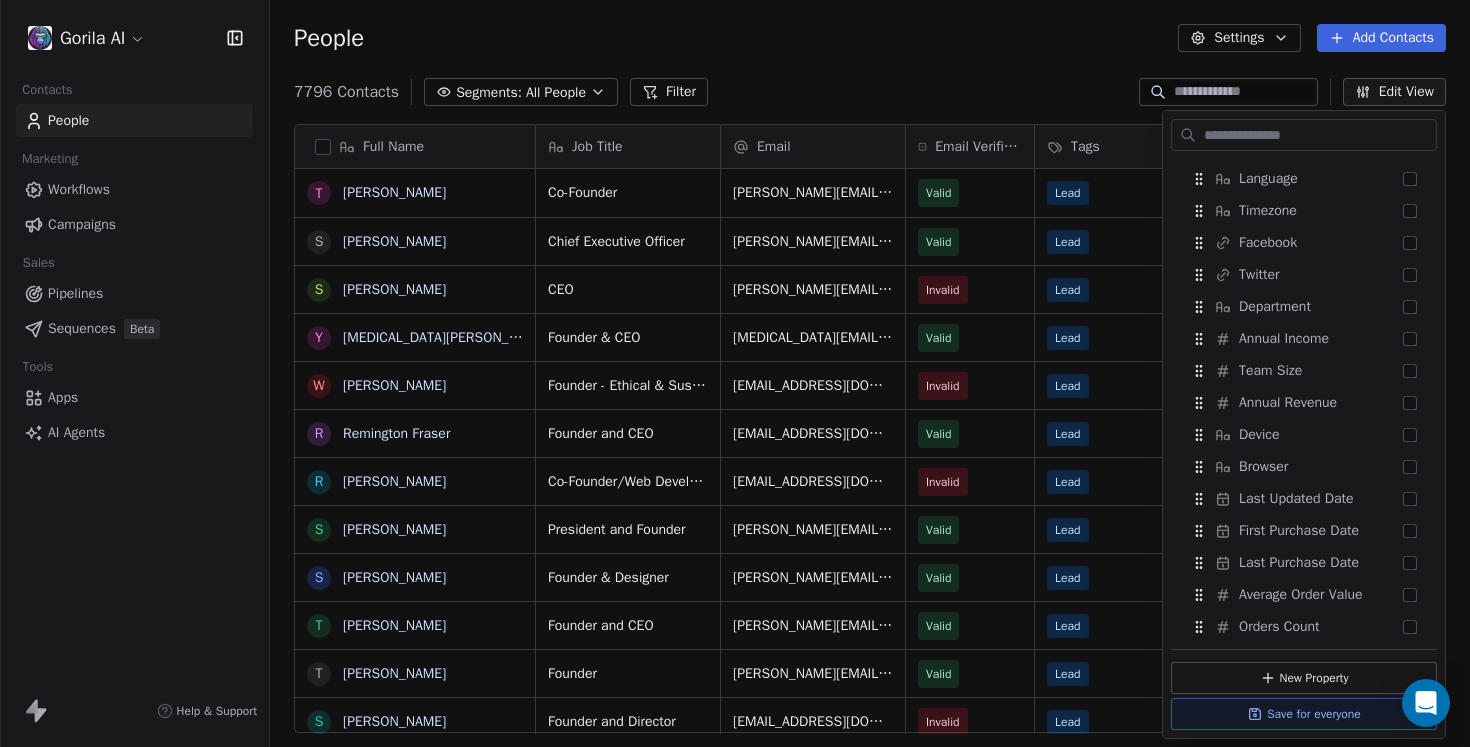 scroll, scrollTop: 1273, scrollLeft: 0, axis: vertical 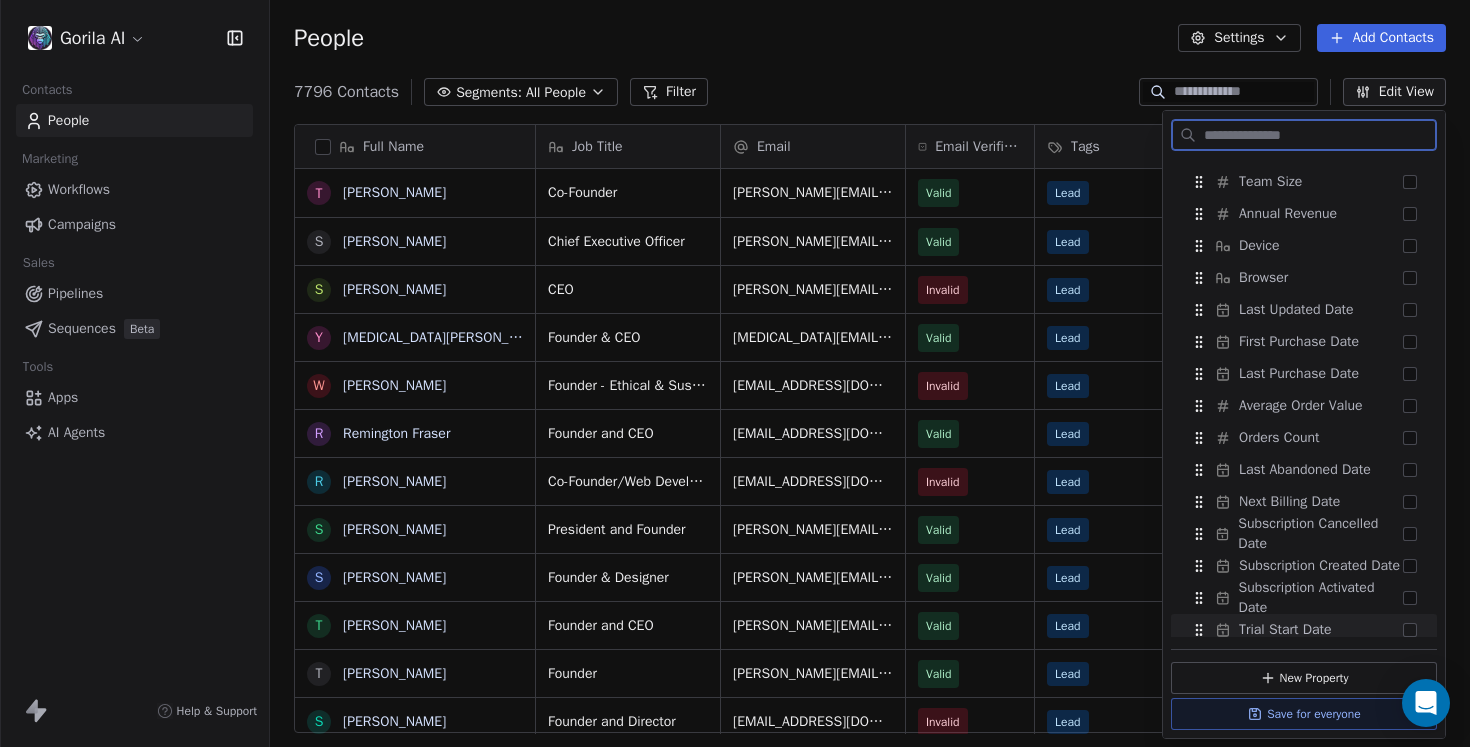 click on "New Property" at bounding box center (1304, 678) 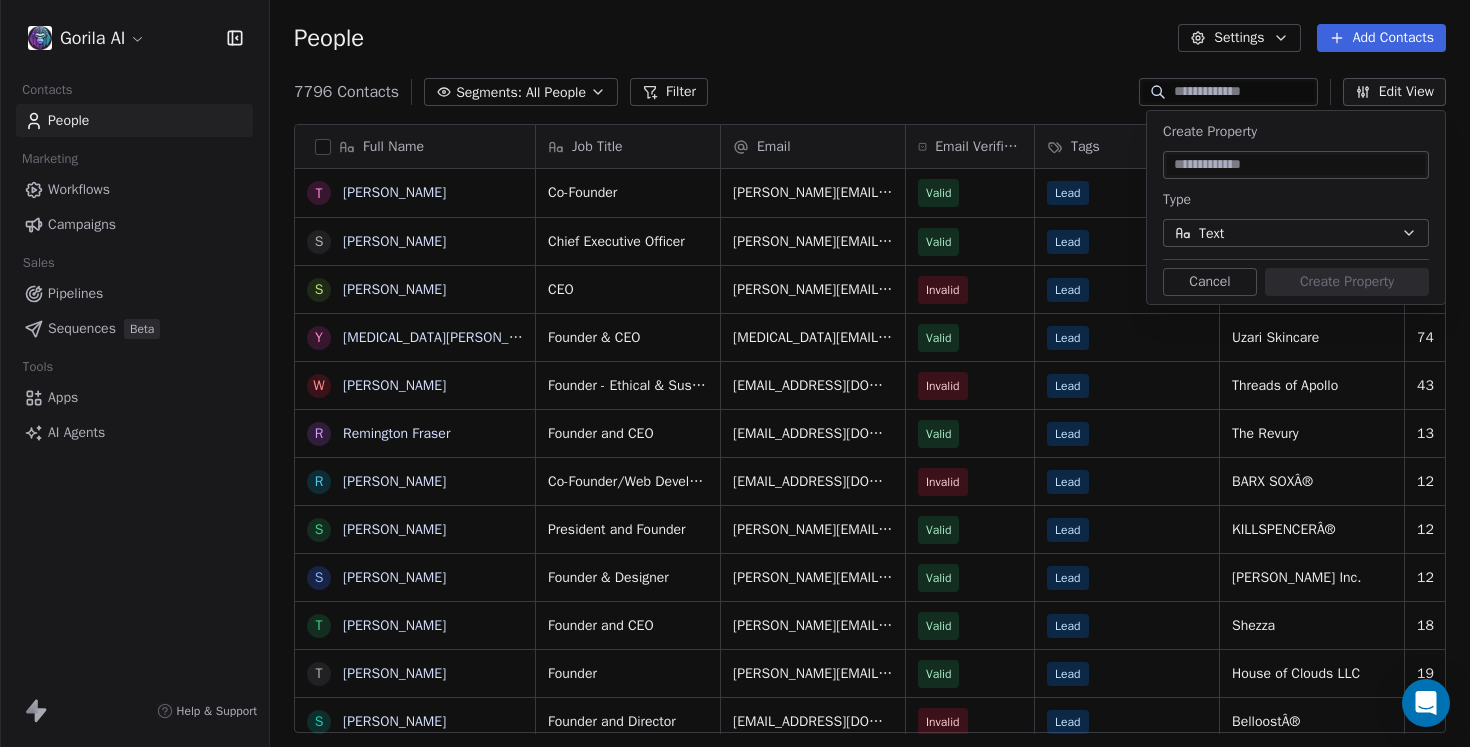 click on "Text" at bounding box center [1296, 233] 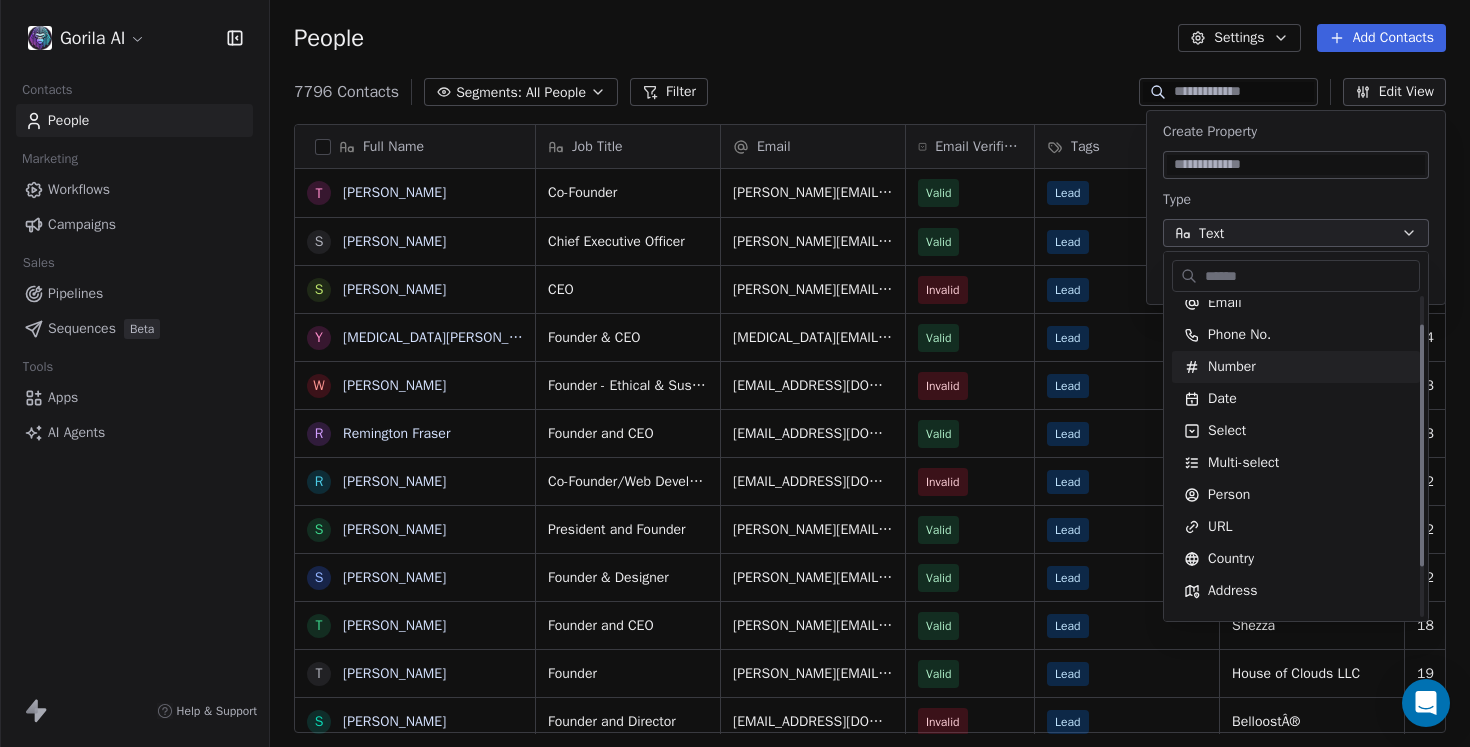scroll, scrollTop: 103, scrollLeft: 0, axis: vertical 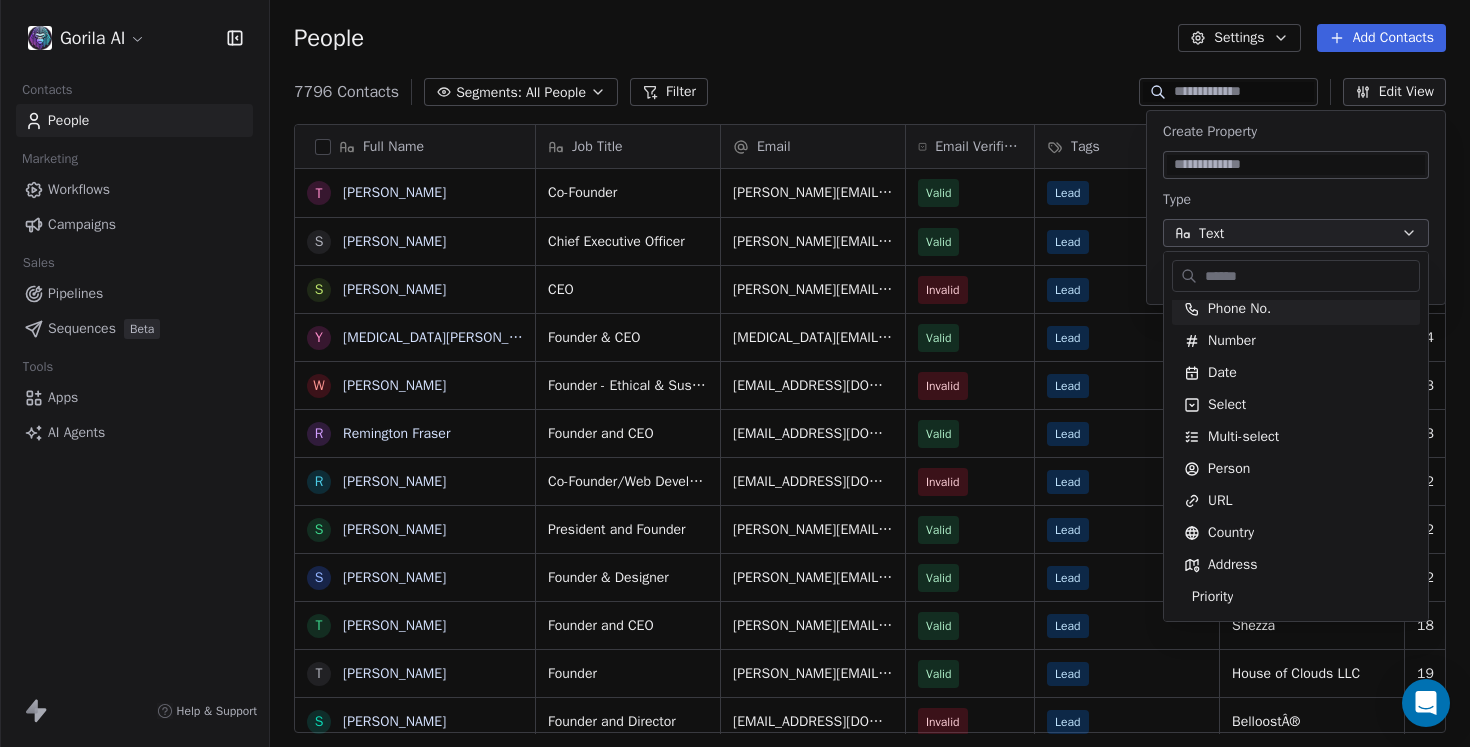 click on "Gorila AI Contacts People Marketing Workflows Campaigns Sales Pipelines Sequences Beta Tools Apps AI Agents Help & Support People Settings  Add Contacts 7796 Contacts Segments: All People Filter  Edit View Tag Add to Sequence Export Full Name T Tim Brown S Steven Schneider S Stephen Liquori Y Yasmin Zachary W Wakkas Sachwani R Remington Fraser R Roshan Gowlikar S Spencer Nikosey S Sophie Hughes T Tiffany Gil T Taoran Heitner S Sharon Sackey S Stephen Barnett S Samantha Hoff W Weston Jenkins R Rhyan McCoy T Tiffany Acosta S Sharon Dranko R Randy Goldberg S Shilpa Shah S Sophia Edelstein S Shelley Cook R Rebecca Buckley S Sydney Kobak T Tanaz Shayan T Troy Medford R Ryan Williams R Robert Manse S Sadia Sharmin S Samira Baraki S Shaun Paterson S Stephanie Davis Job Title Email Email Verification Status Tags Company # Employees Country Industry Website Co-Founder tim@allbirds.com Valid Lead Allbirds 35 United States apparel & fashion http://www.allbirds.com Chief Executive Officer steven@worthy.com Valid Lead 4" at bounding box center [735, 373] 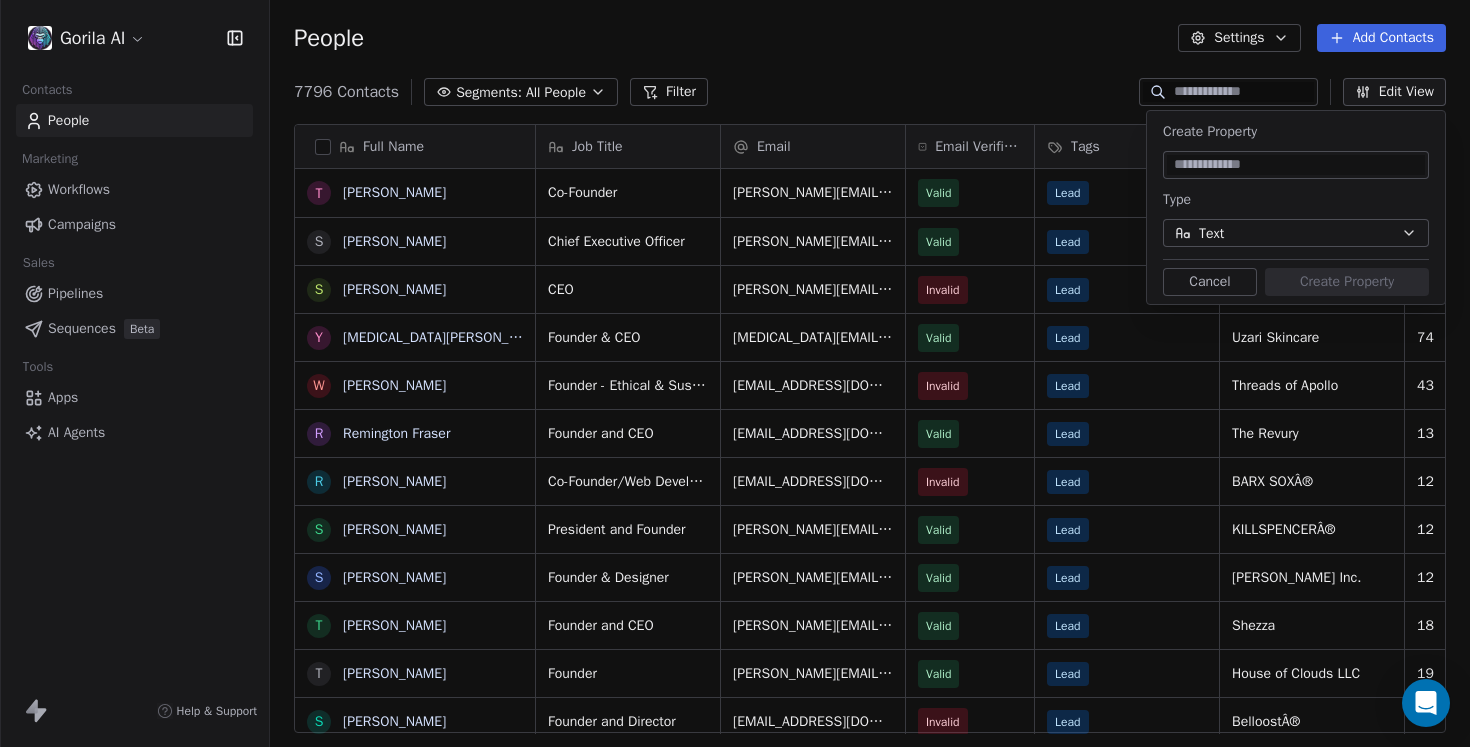 click on "Cancel" at bounding box center [1210, 282] 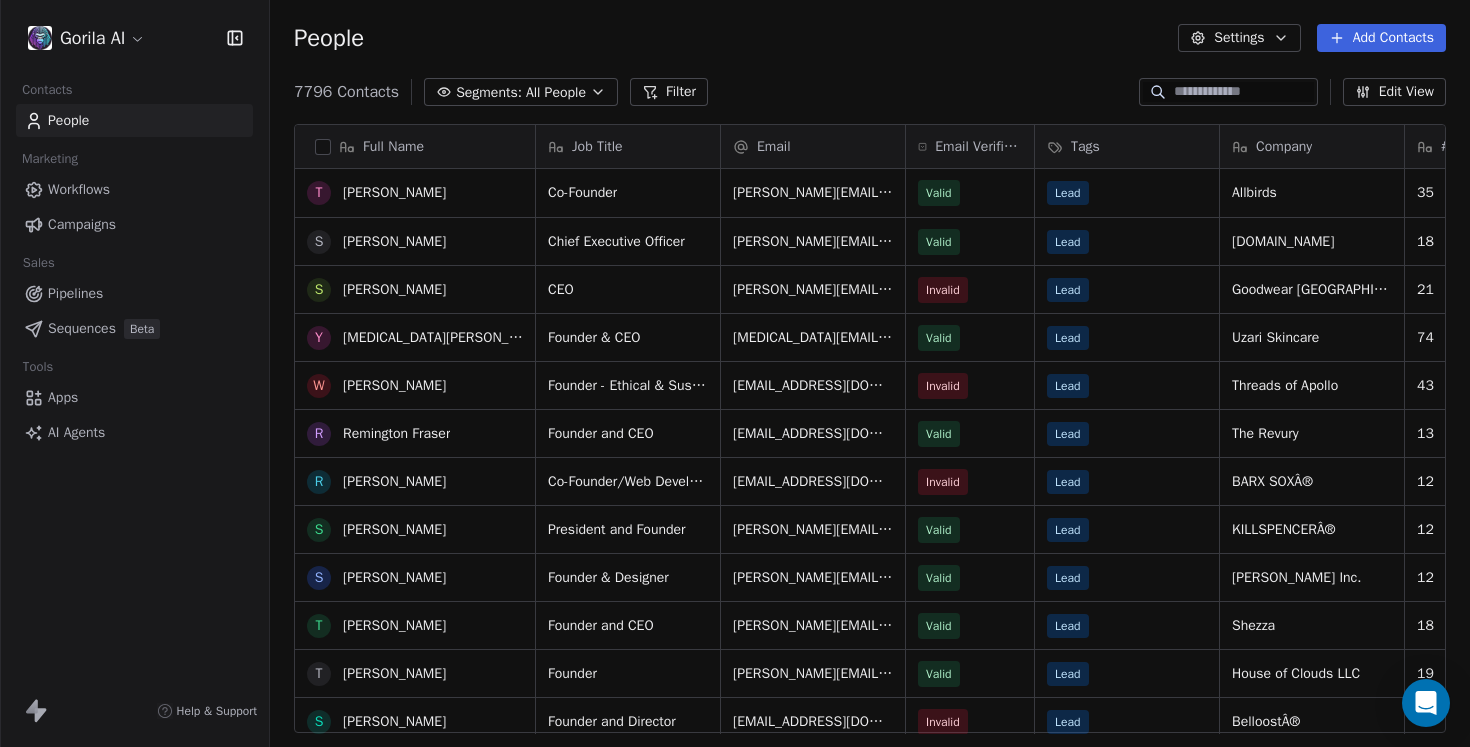 scroll, scrollTop: 917, scrollLeft: 0, axis: vertical 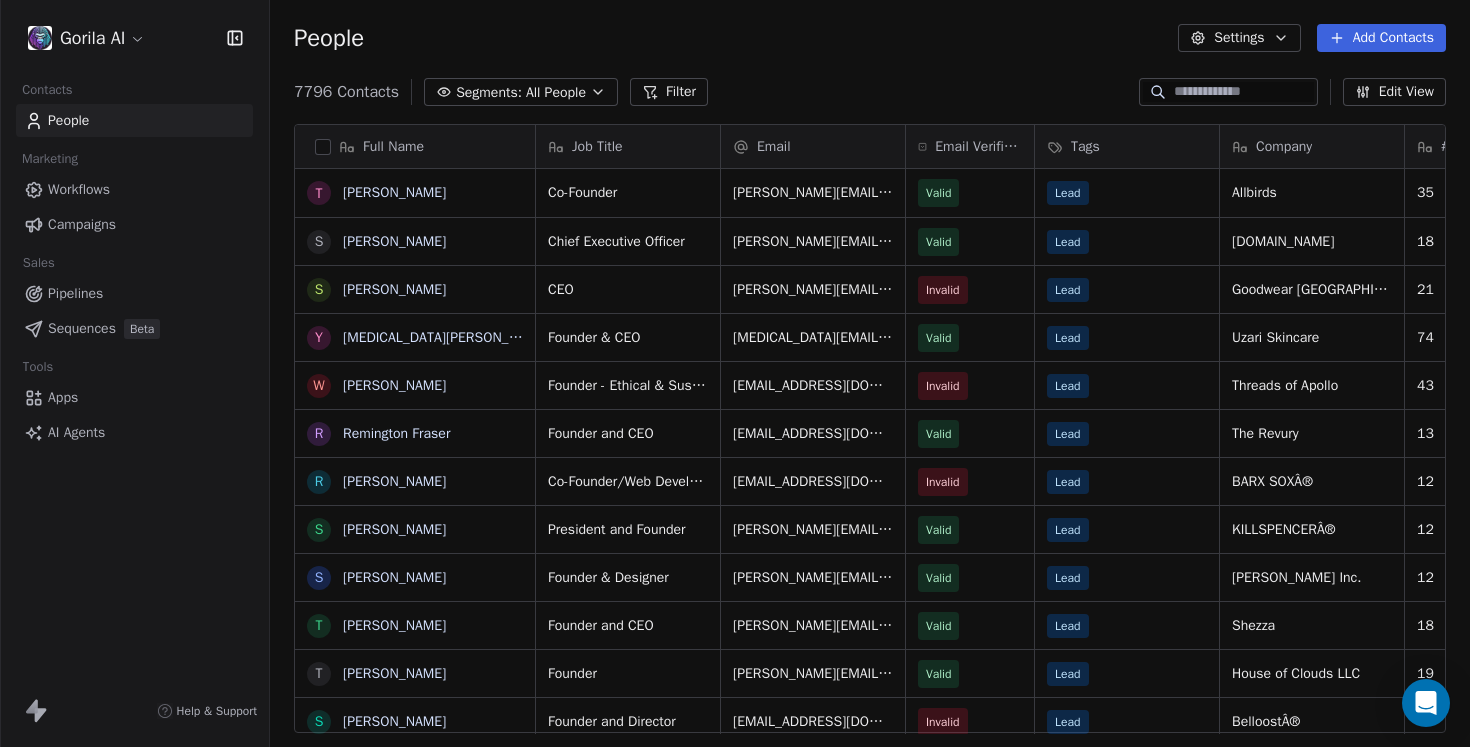 click on "Workflows" at bounding box center [79, 189] 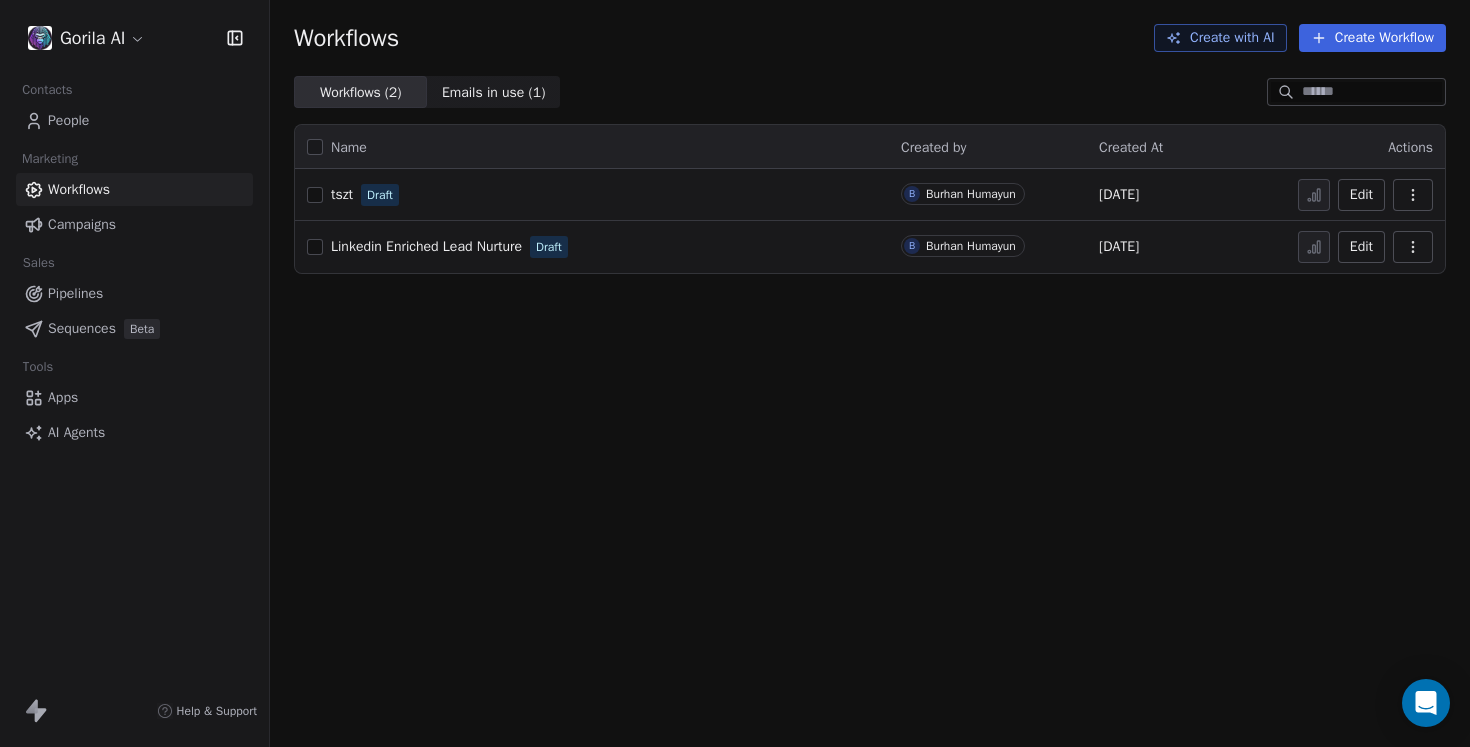 click 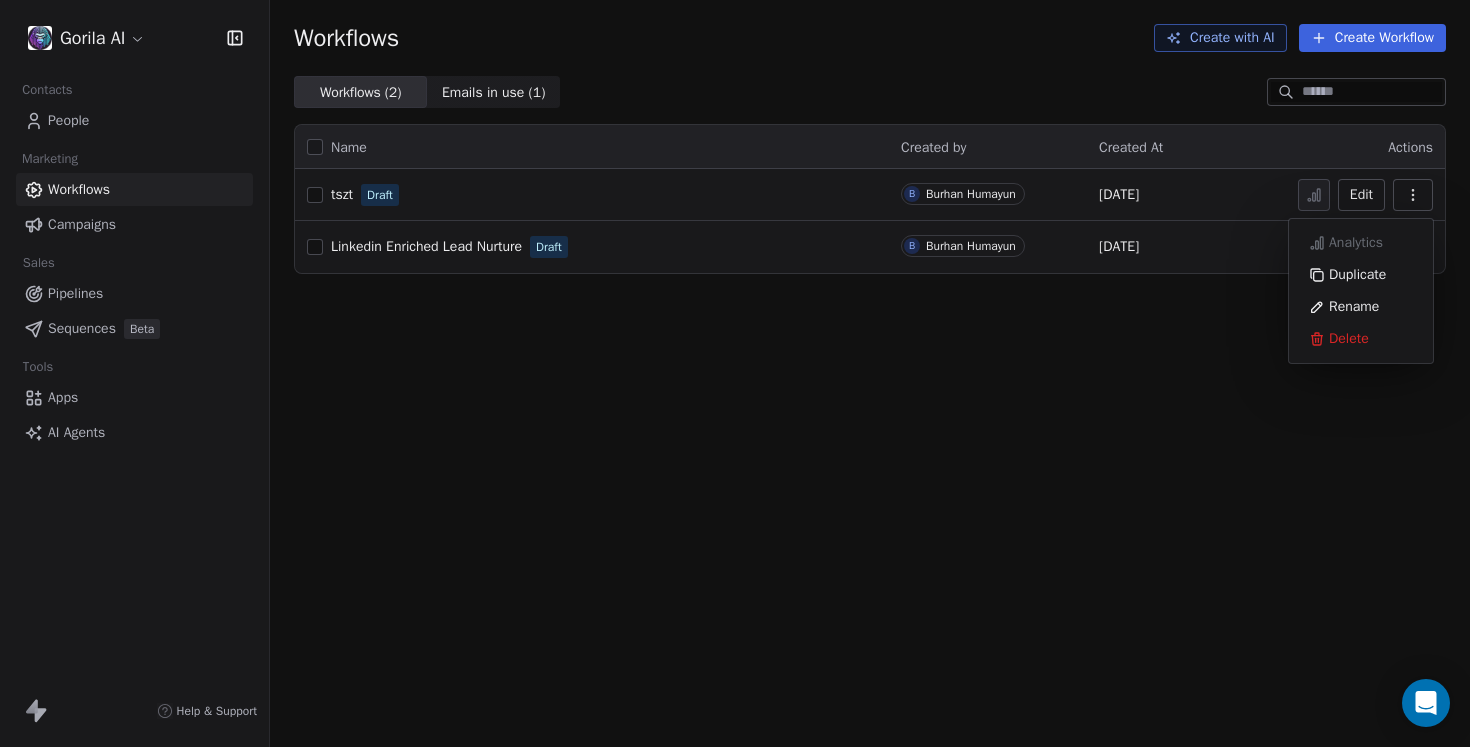 click on "Workflows  Create with AI  Create Workflow Workflows ( 2 ) Workflows ( 2 ) Emails in use ( 1 ) Emails in use ( 1 ) Name Created by Created At Actions tszt Draft B Burhan Humayun Jul 8, 2025 Edit Linkedin Enriched Lead Nurture Draft B Burhan Humayun Jul 6, 2025 Edit" at bounding box center [870, 373] 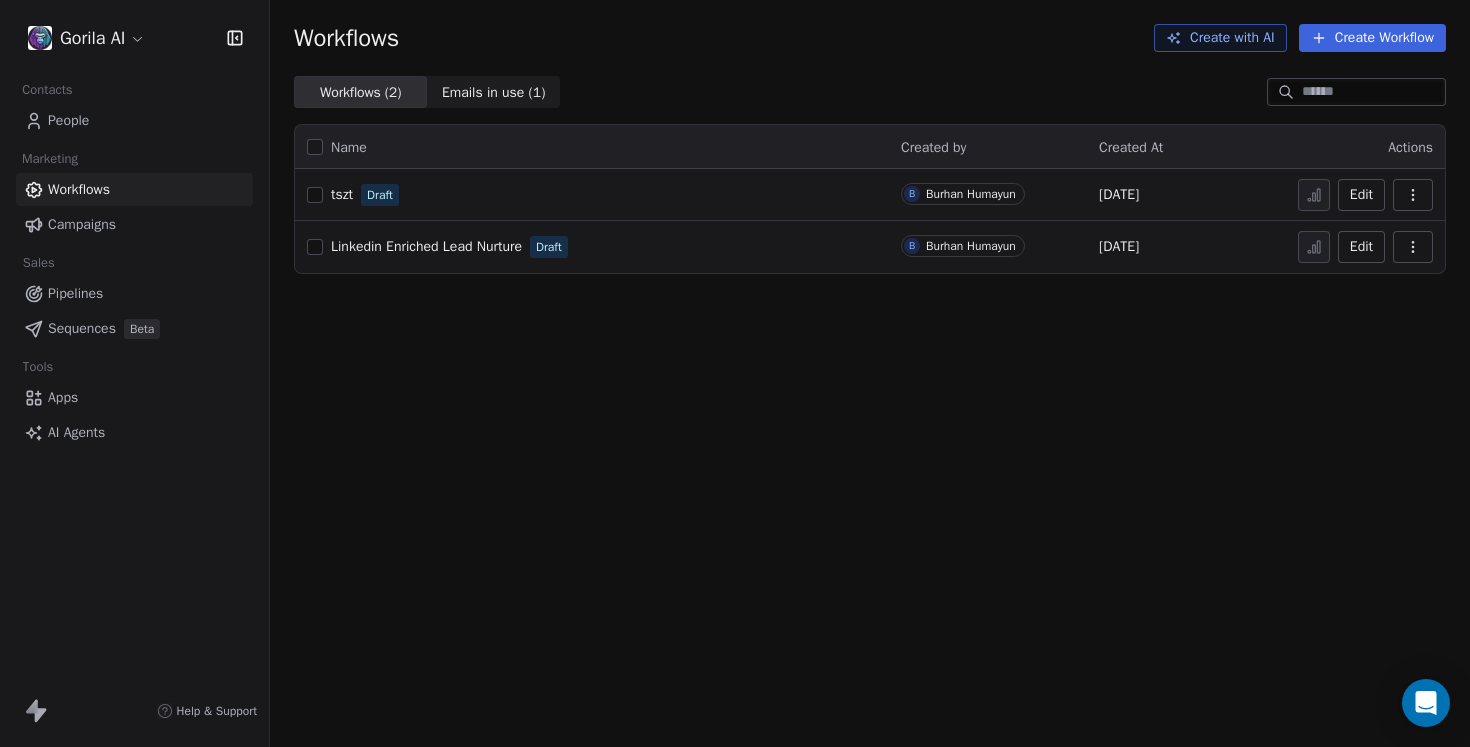 click on "tszt Draft" at bounding box center [592, 195] 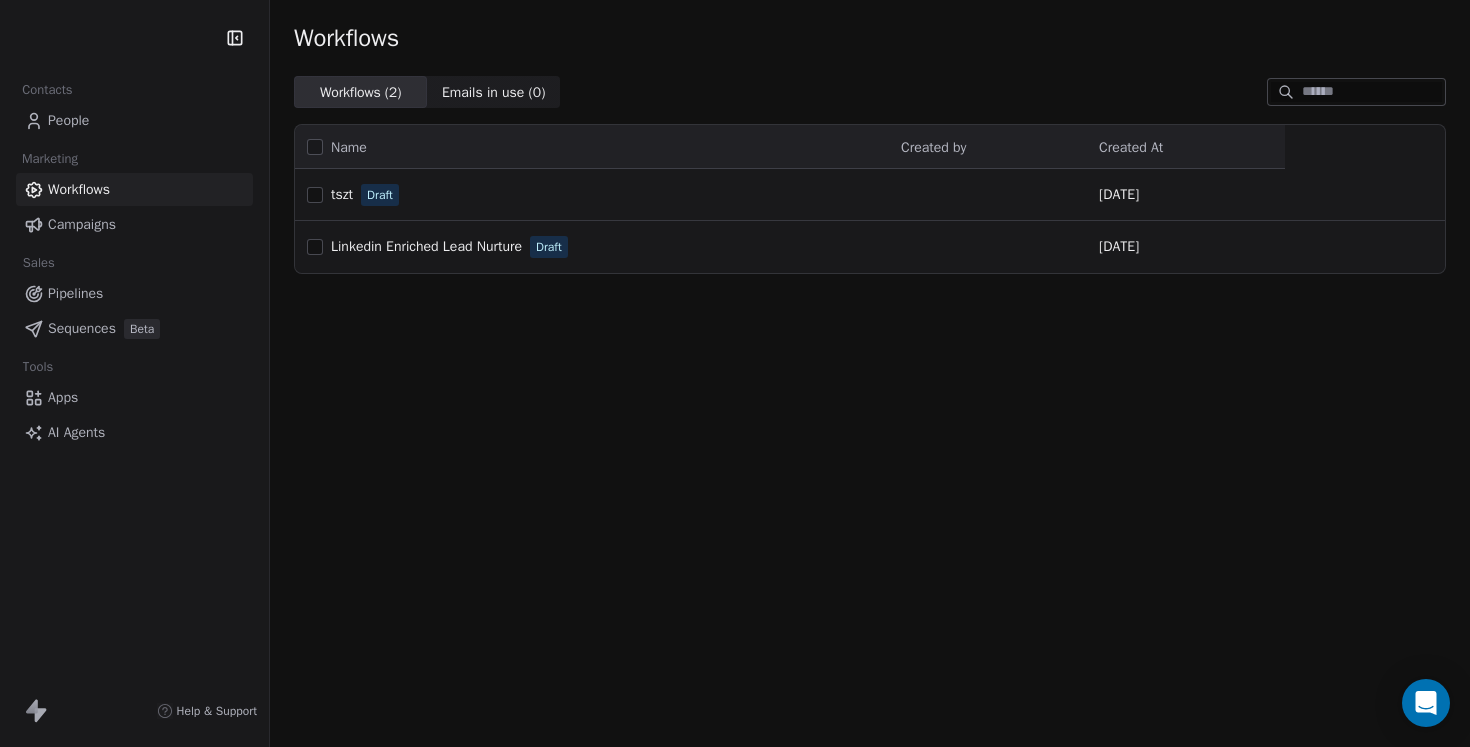 scroll, scrollTop: 0, scrollLeft: 0, axis: both 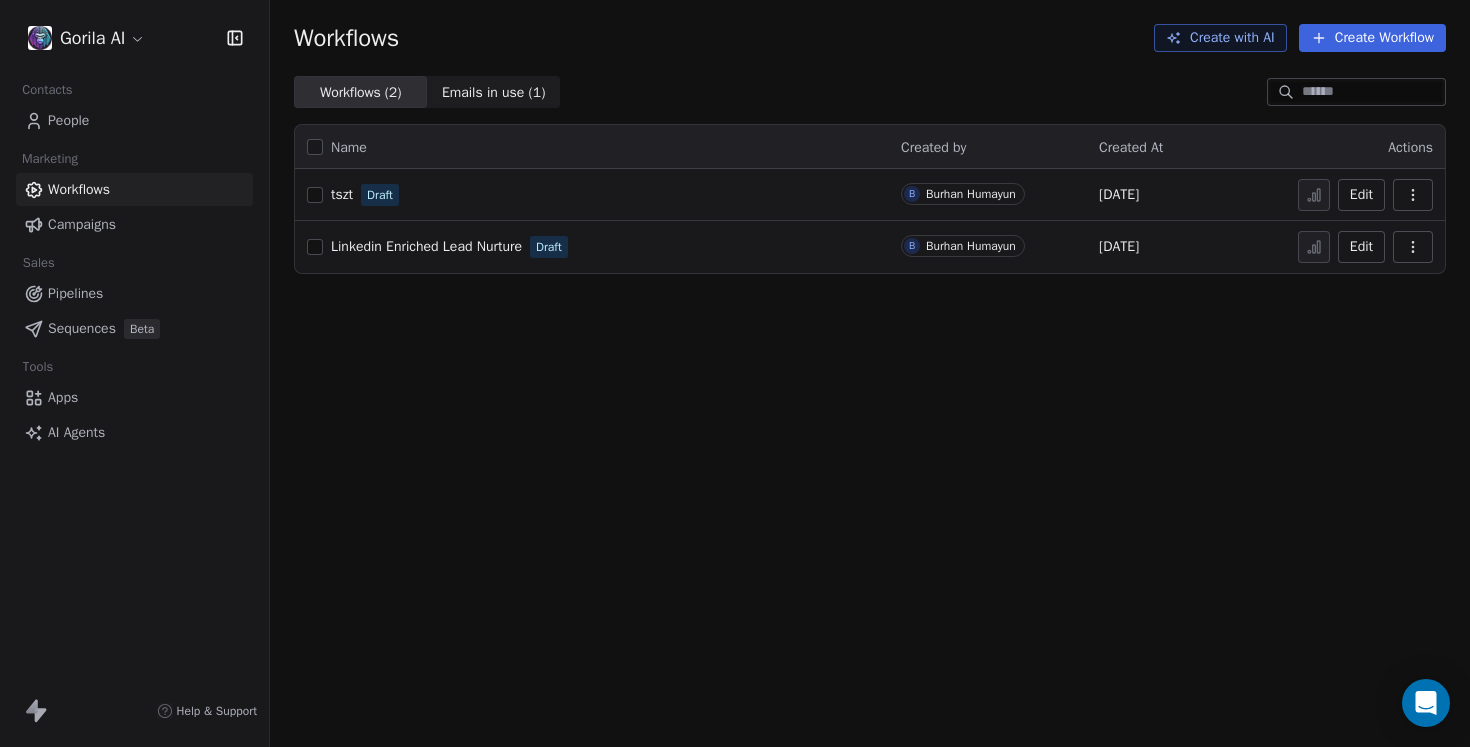 click on "People" at bounding box center (134, 120) 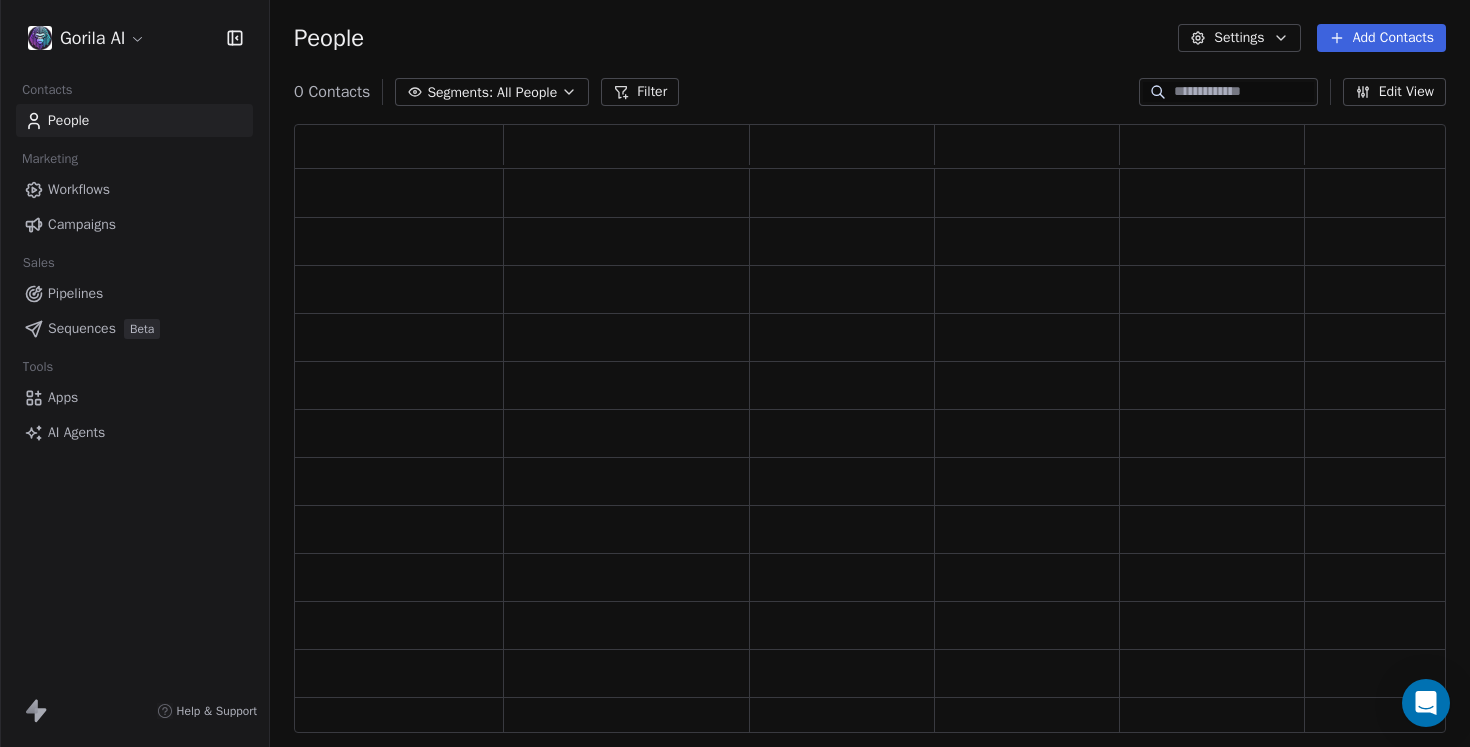 scroll, scrollTop: 0, scrollLeft: 1, axis: horizontal 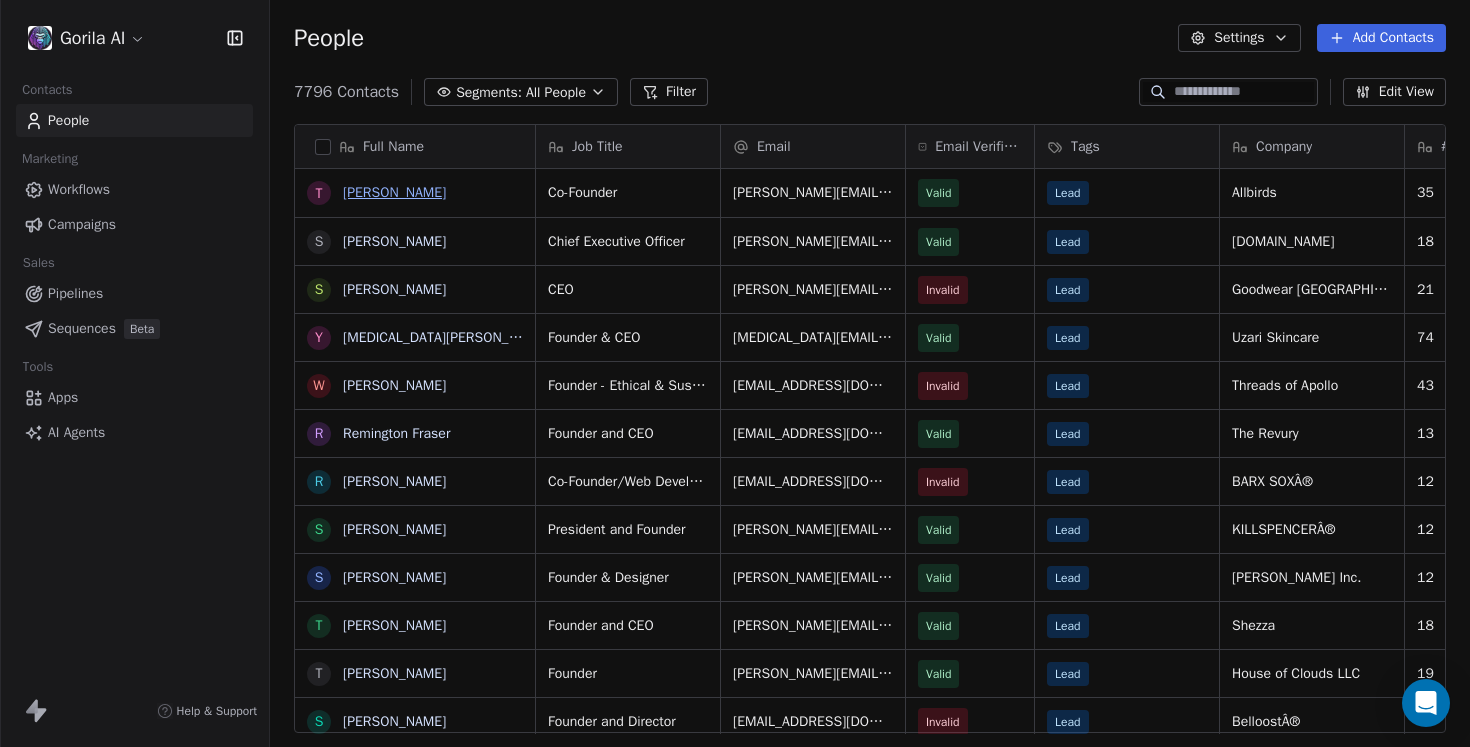 click on "[PERSON_NAME]" at bounding box center [394, 192] 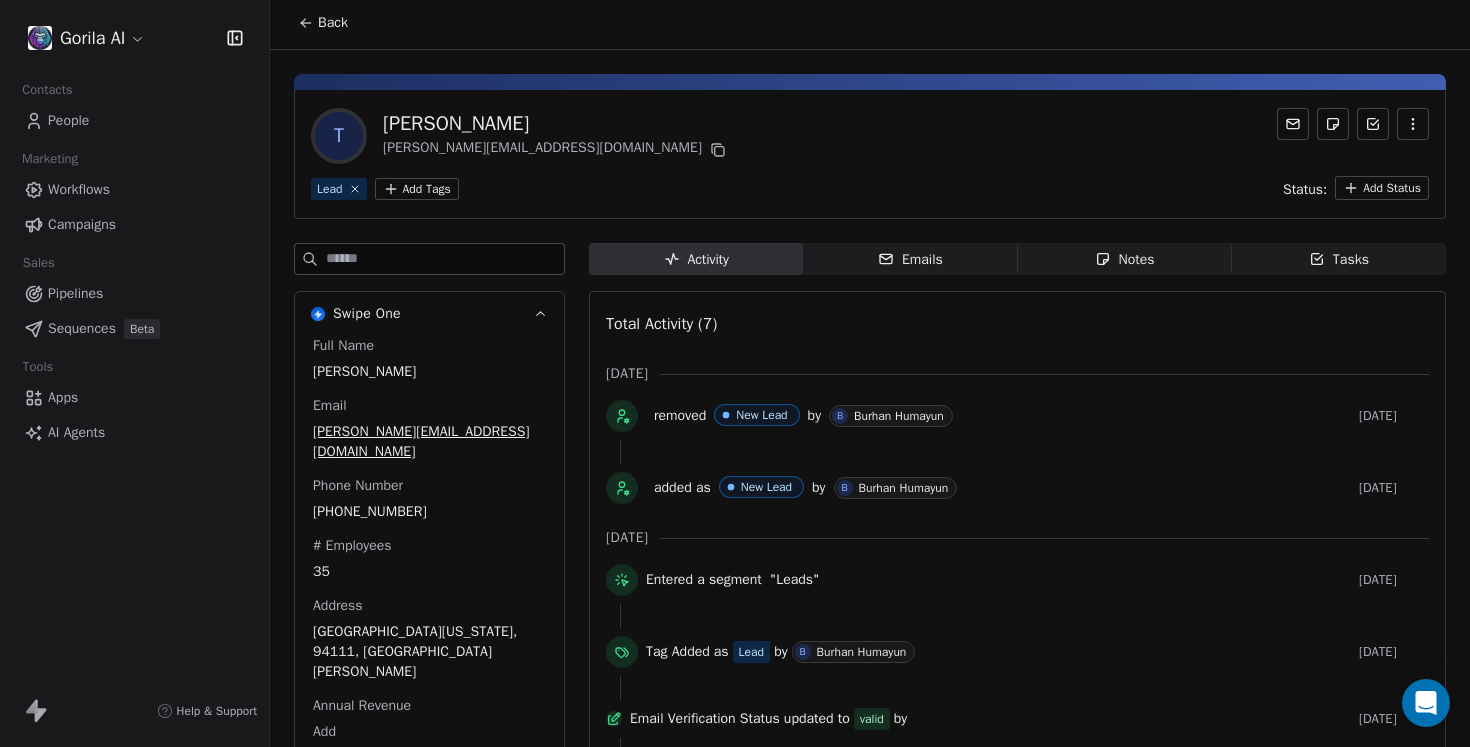 scroll, scrollTop: 0, scrollLeft: 0, axis: both 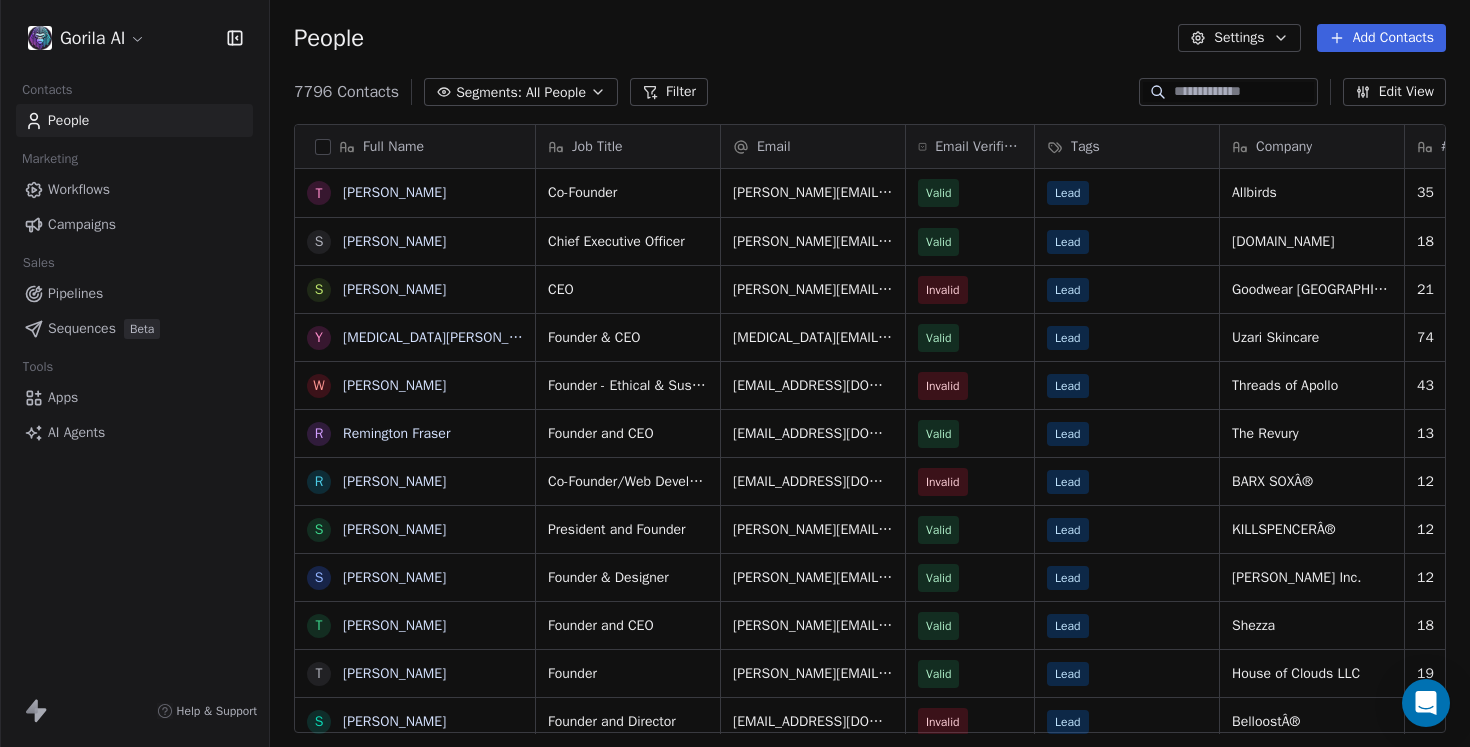 click on "Workflows" at bounding box center (79, 189) 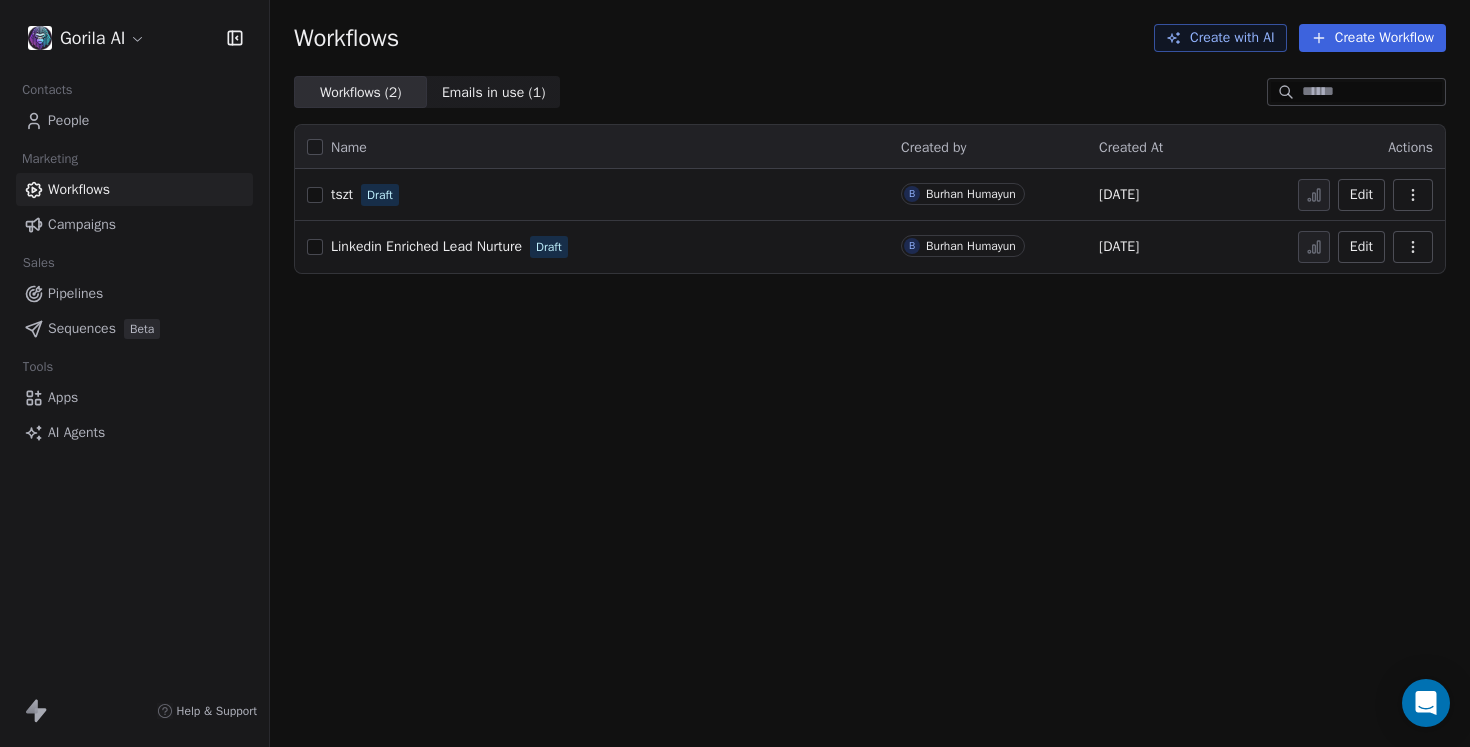 click on "Campaigns" at bounding box center (82, 224) 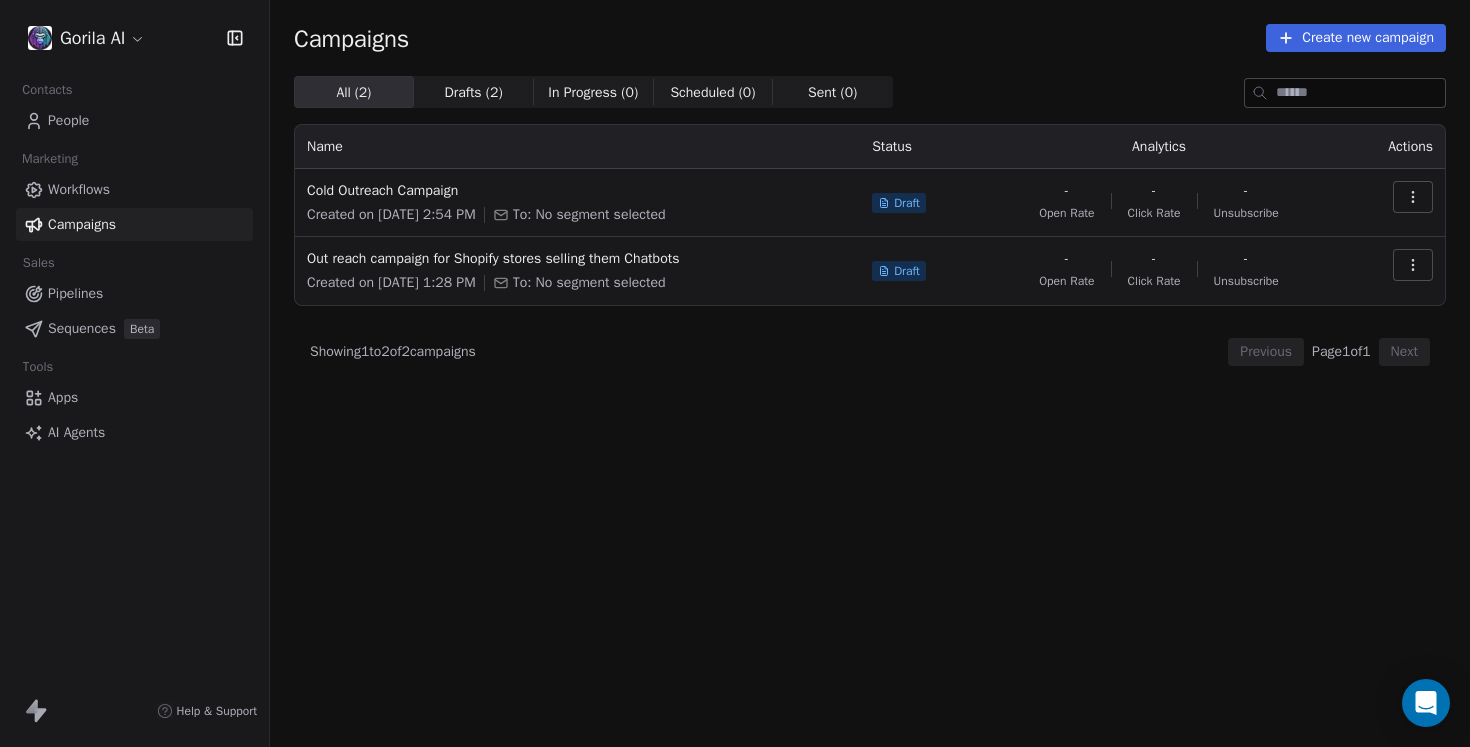 click on "Gorila AI Contacts People Marketing Workflows Campaigns Sales Pipelines Sequences Beta Tools Apps AI Agents Help & Support Campaigns  Create new campaign All ( 2 ) All ( 2 ) Drafts ( 2 ) Drafts ( 2 ) In Progress ( 0 ) In Progress ( 0 ) Scheduled ( 0 ) Scheduled ( 0 ) Sent ( 0 ) Sent ( 0 ) Name Status Analytics Actions Cold Outreach Campaign Created on [DATE] 2:54 PM To: No segment selected Draft - Open Rate - Click Rate - Unsubscribe Out reach campaign for Shopify stores selling them Chatbots Created on [DATE] 1:28 PM To: No segment selected Draft - Open Rate - Click Rate - Unsubscribe Showing  1  to  2  of  2  campaigns Previous Page  1  of  1 Next" at bounding box center (735, 373) 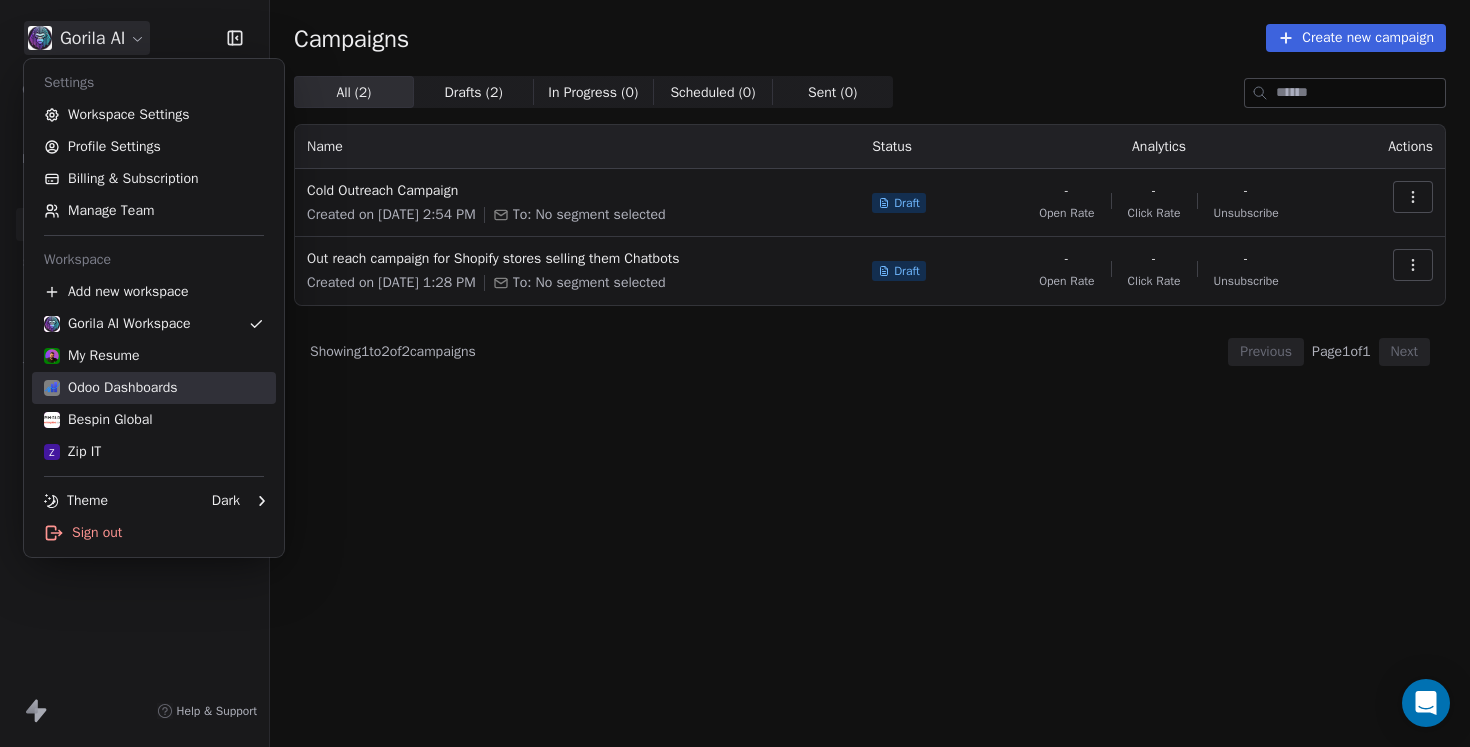 click on "Odoo Dashboards" at bounding box center [111, 388] 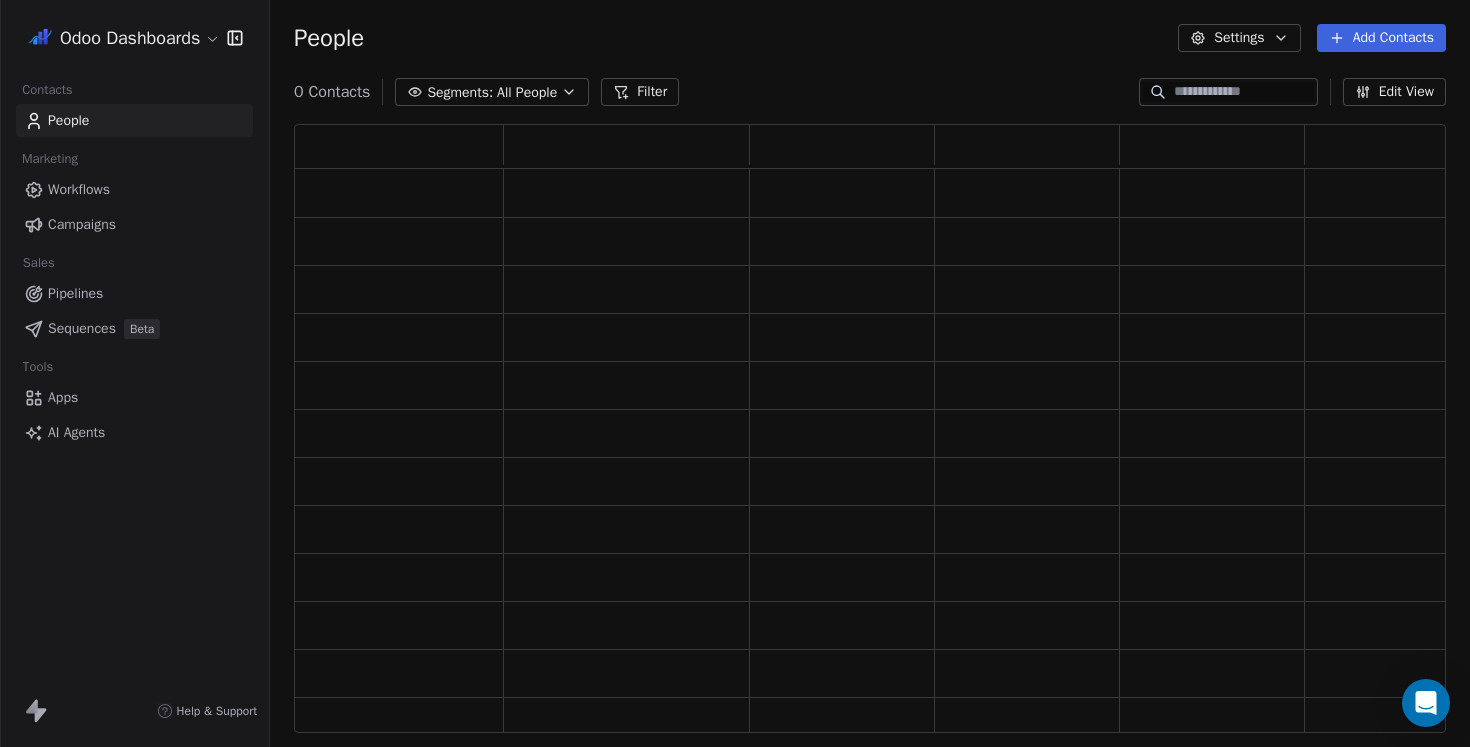 scroll, scrollTop: 0, scrollLeft: 1, axis: horizontal 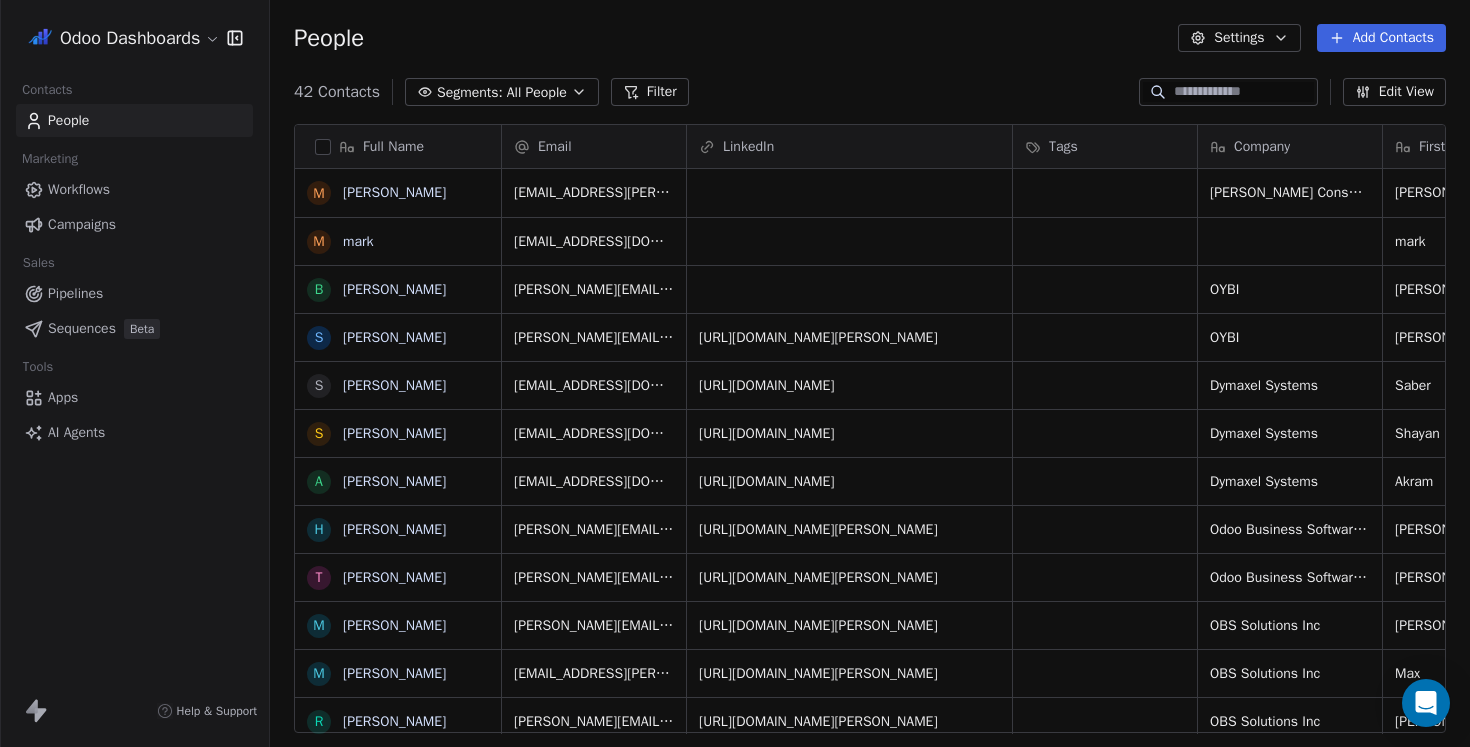 click on "Campaigns" at bounding box center [82, 224] 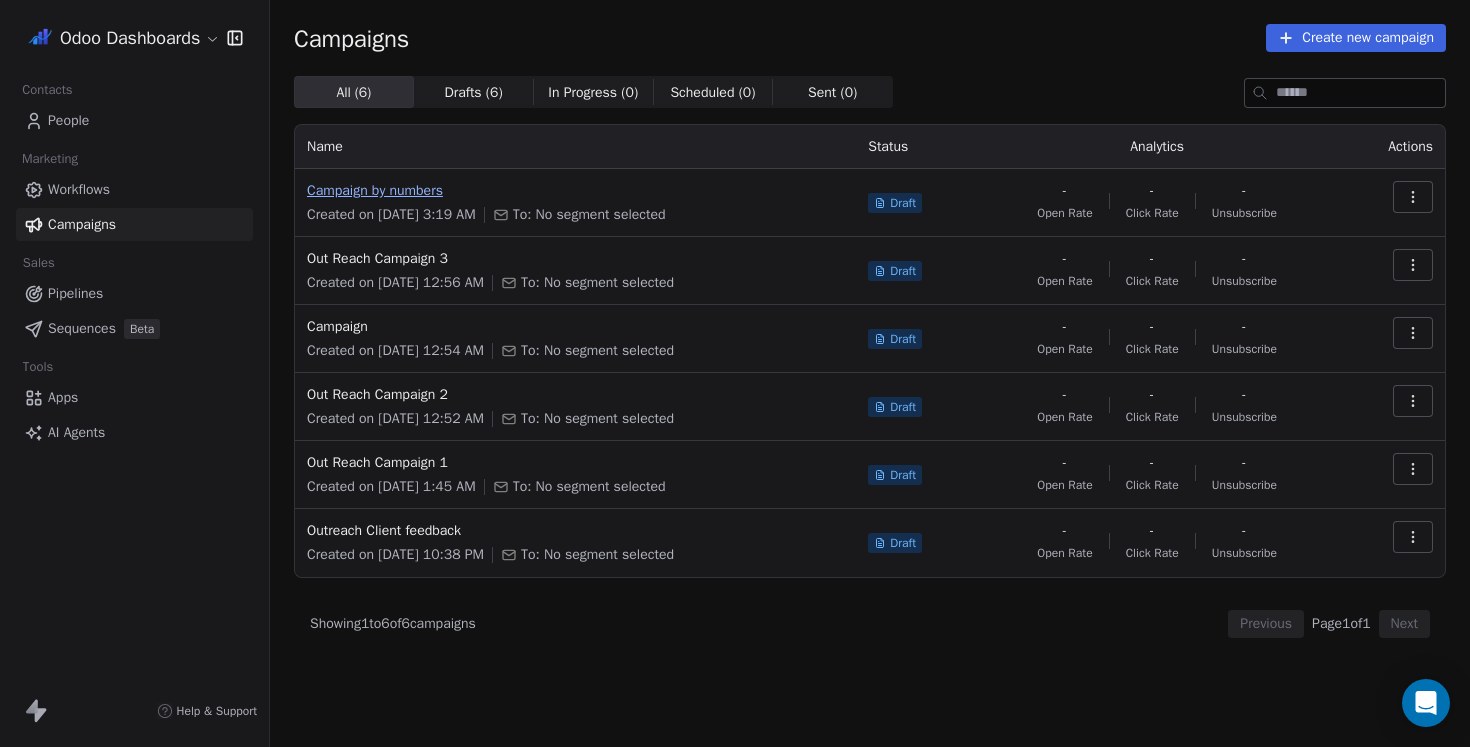 click on "Campaign by numbers" at bounding box center (575, 191) 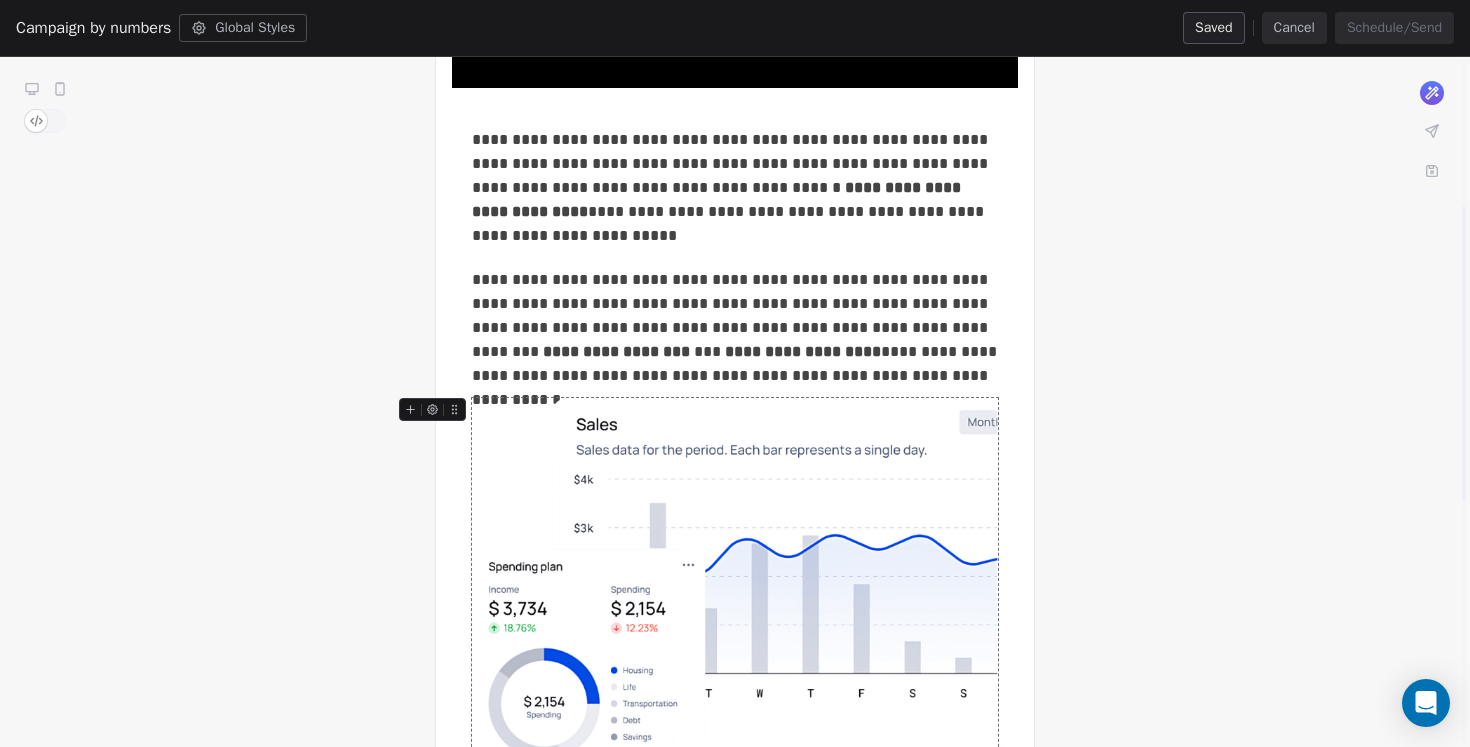 scroll, scrollTop: 336, scrollLeft: 0, axis: vertical 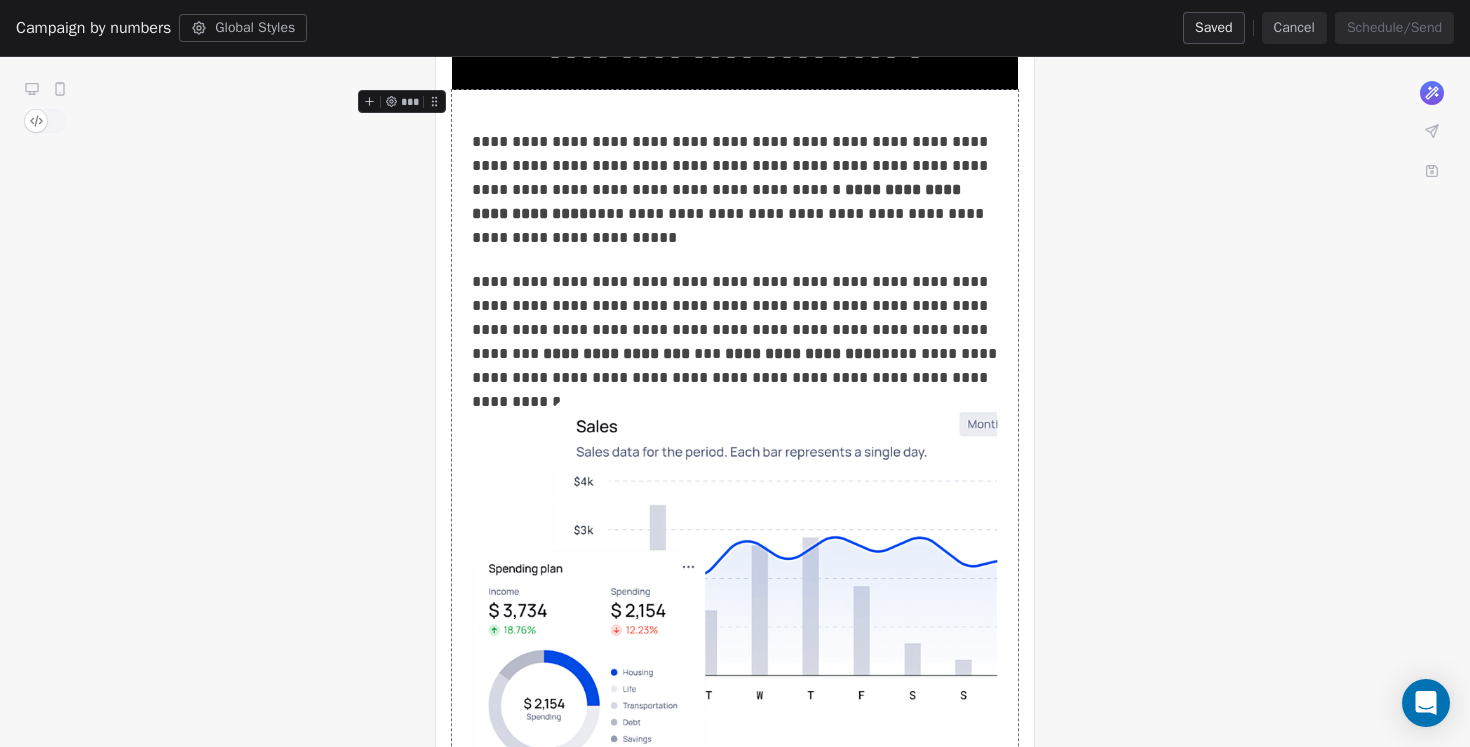 click on "**********" at bounding box center (735, 580) 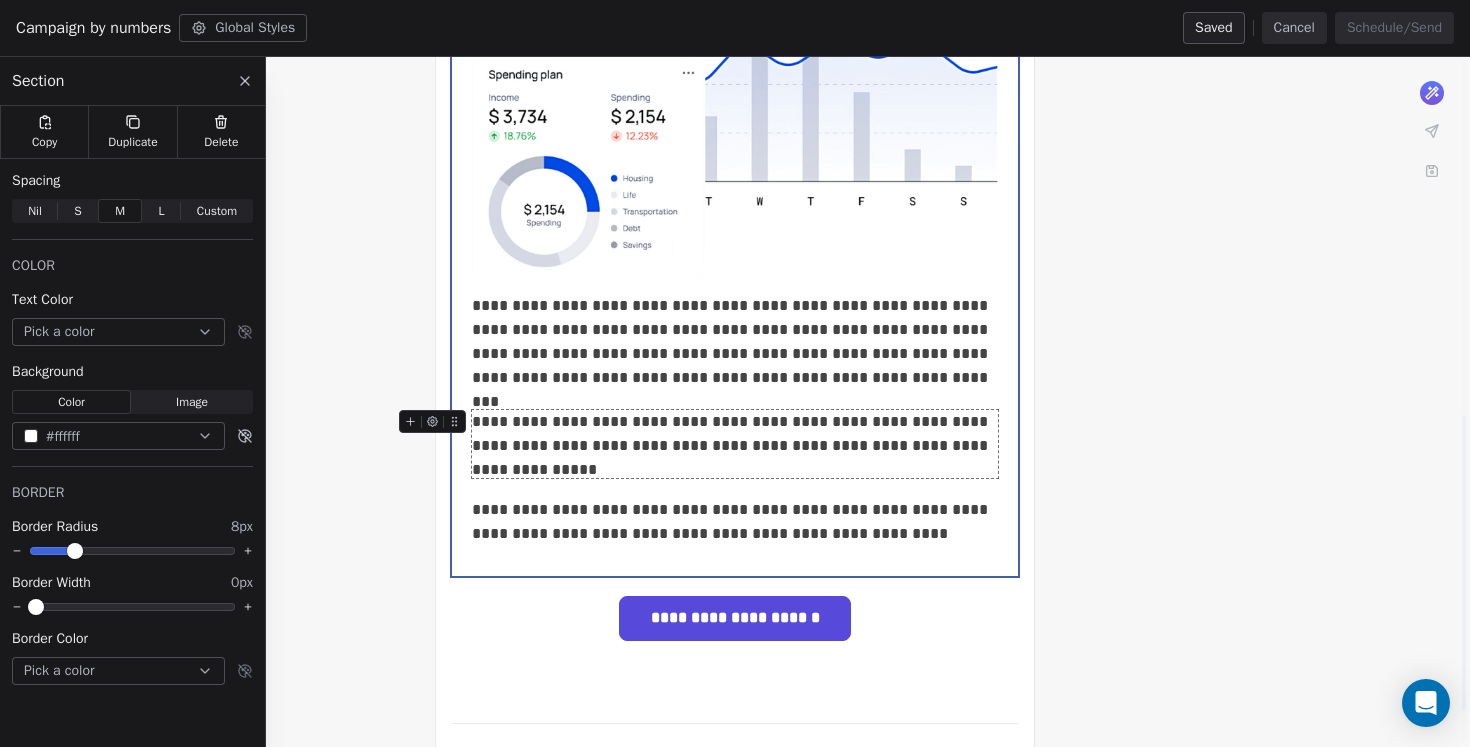 scroll, scrollTop: 827, scrollLeft: 0, axis: vertical 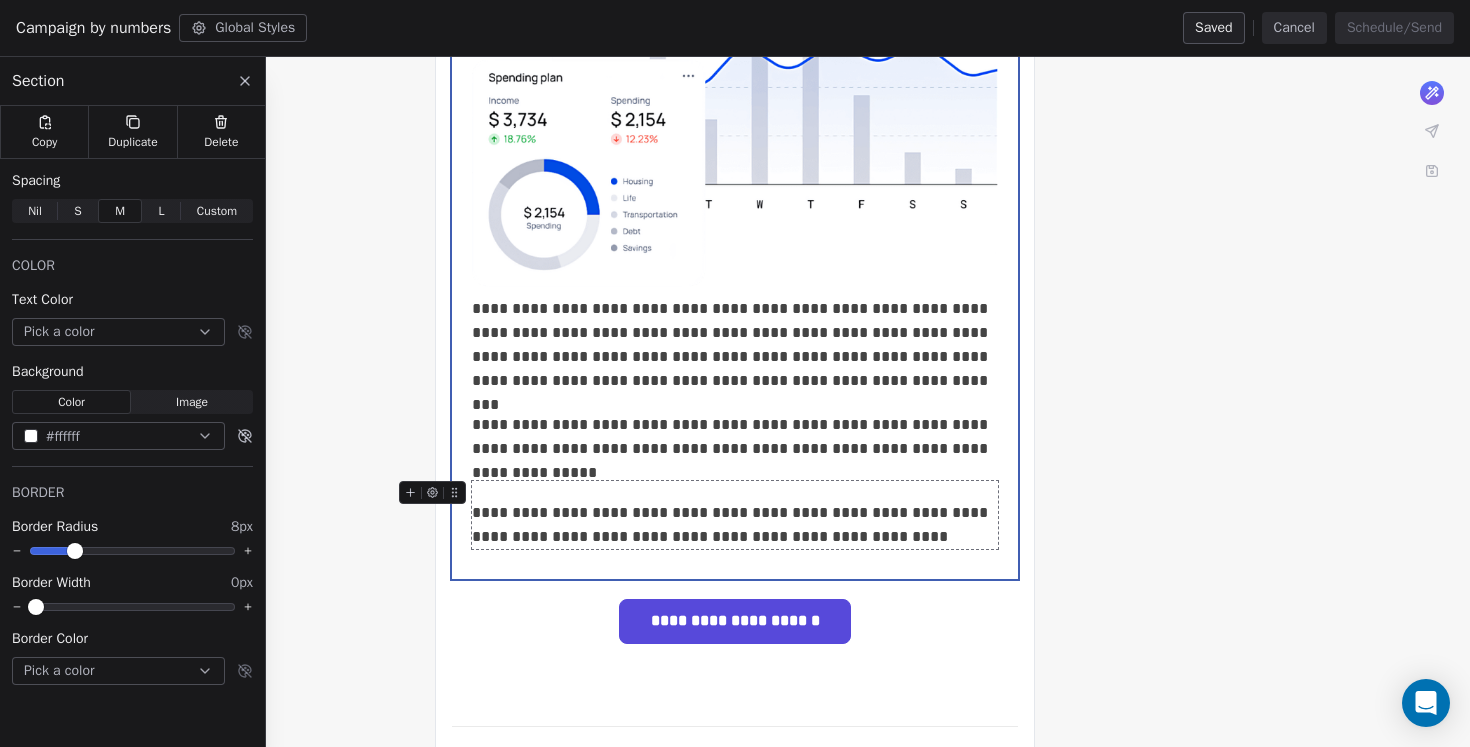 click on "**********" at bounding box center [735, 515] 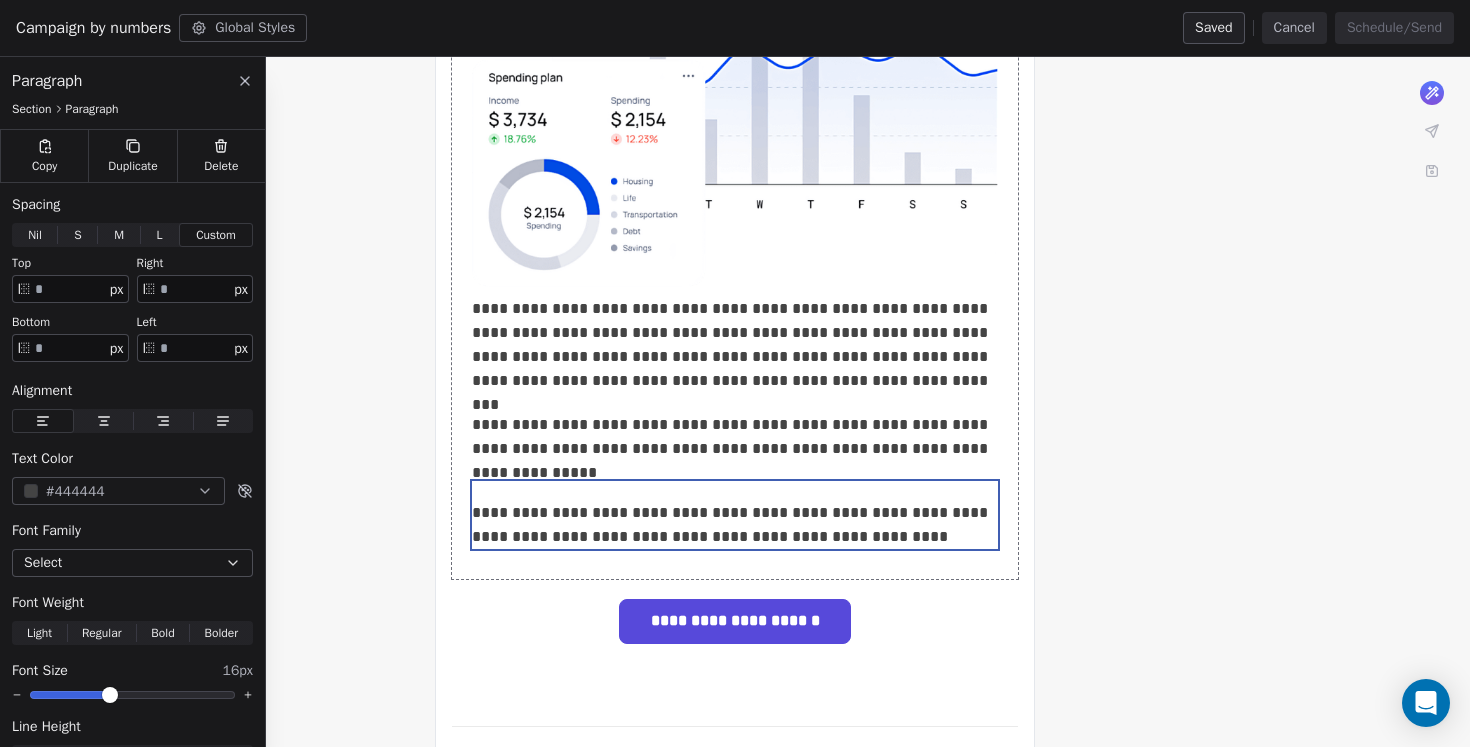 click on "**********" at bounding box center (735, 89) 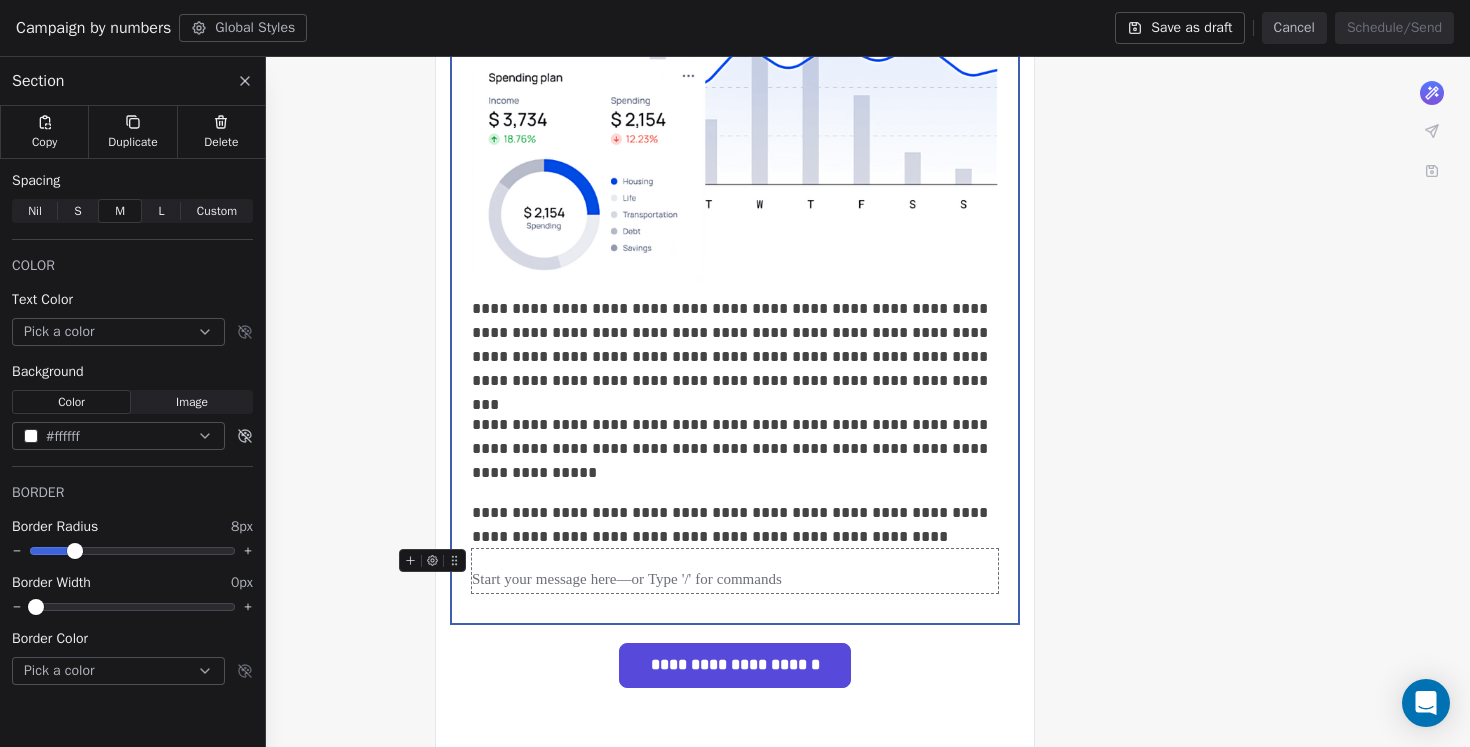 type 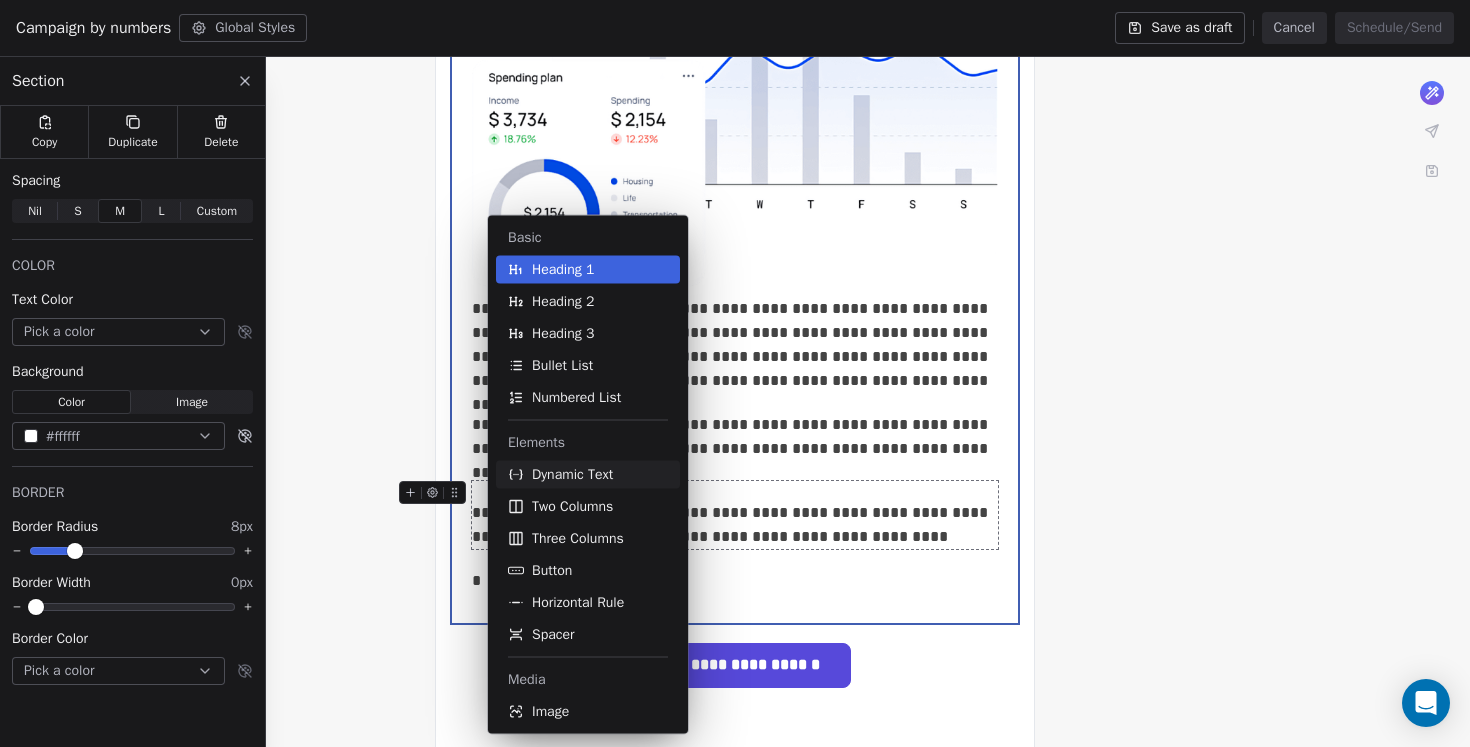 click on "Dynamic Text" at bounding box center [572, 475] 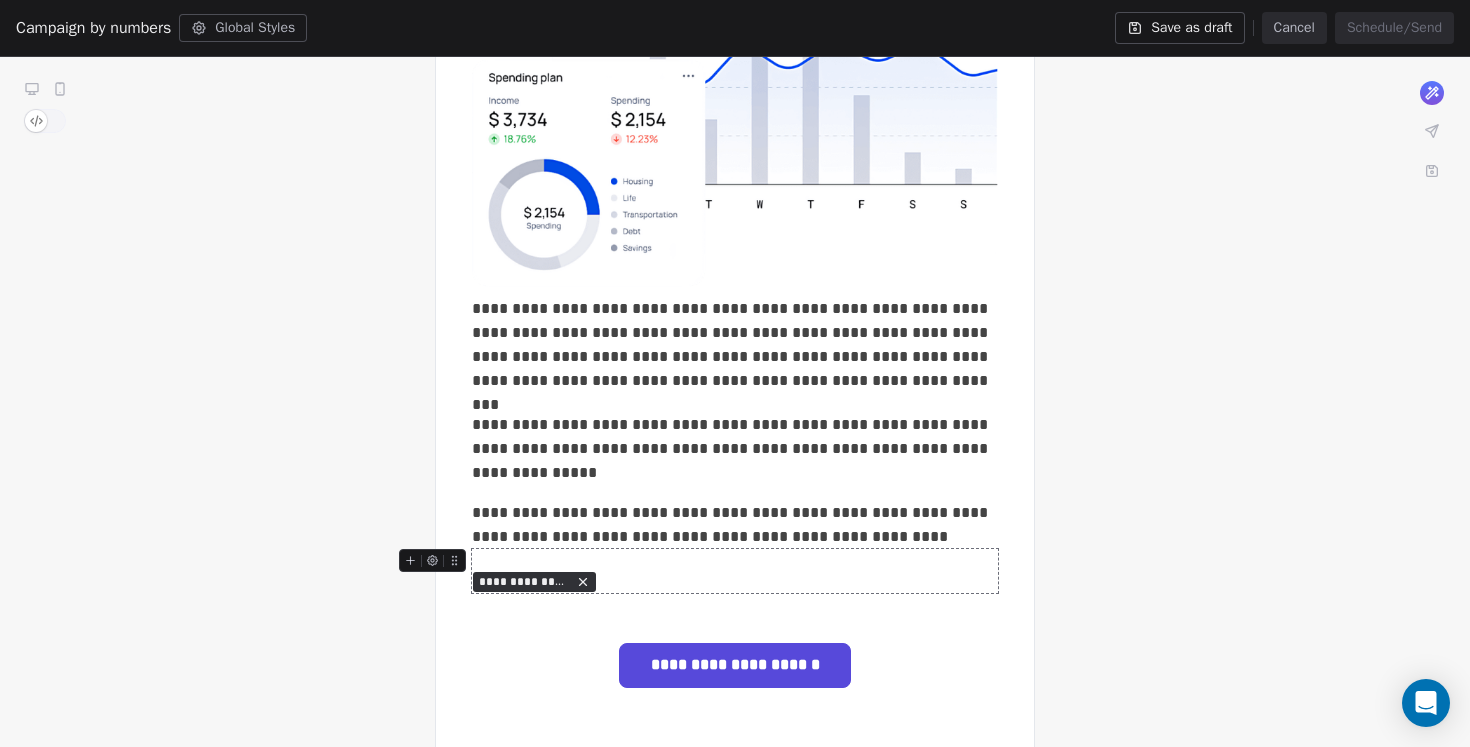 click on "**********" at bounding box center (524, 582) 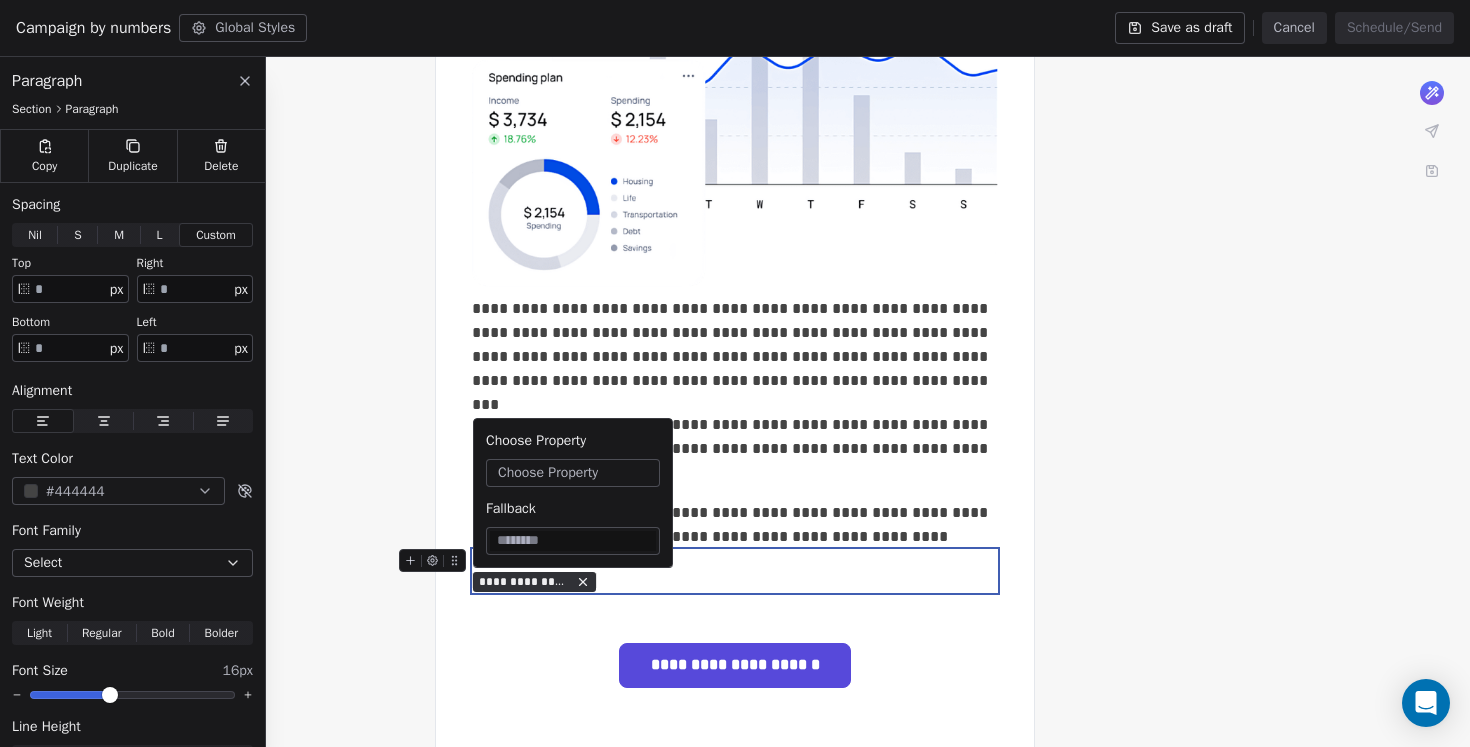 click on "Choose Property" at bounding box center (548, 473) 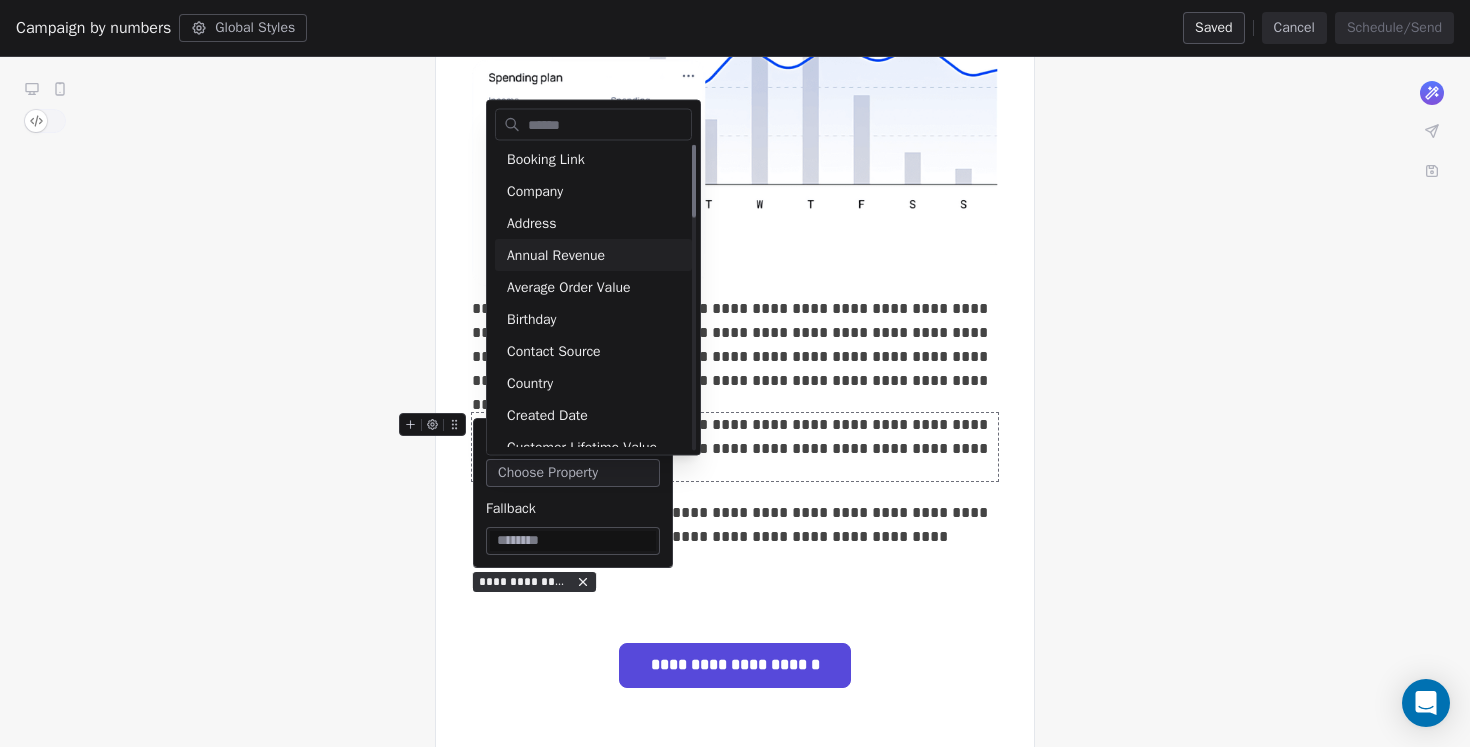 scroll, scrollTop: 0, scrollLeft: 0, axis: both 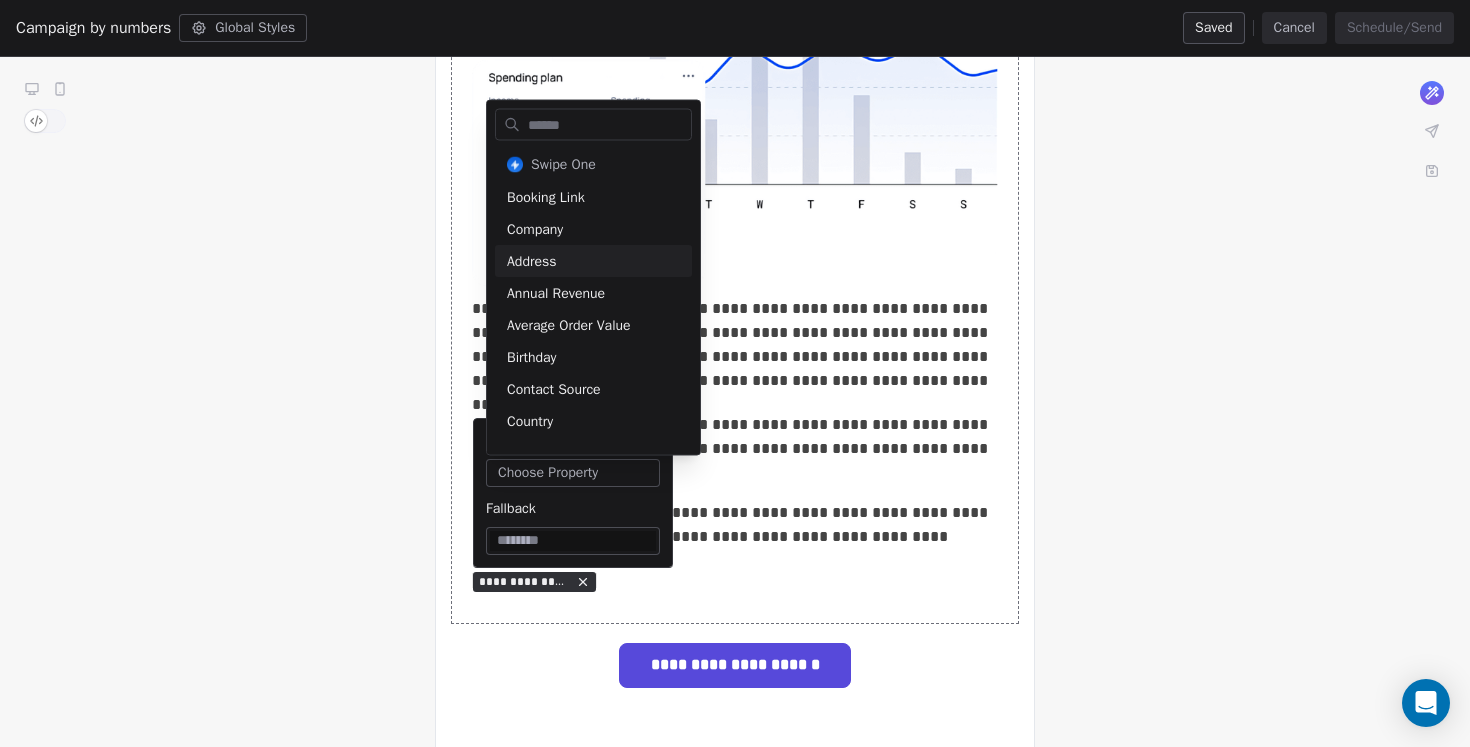 click on "**********" at bounding box center (735, 111) 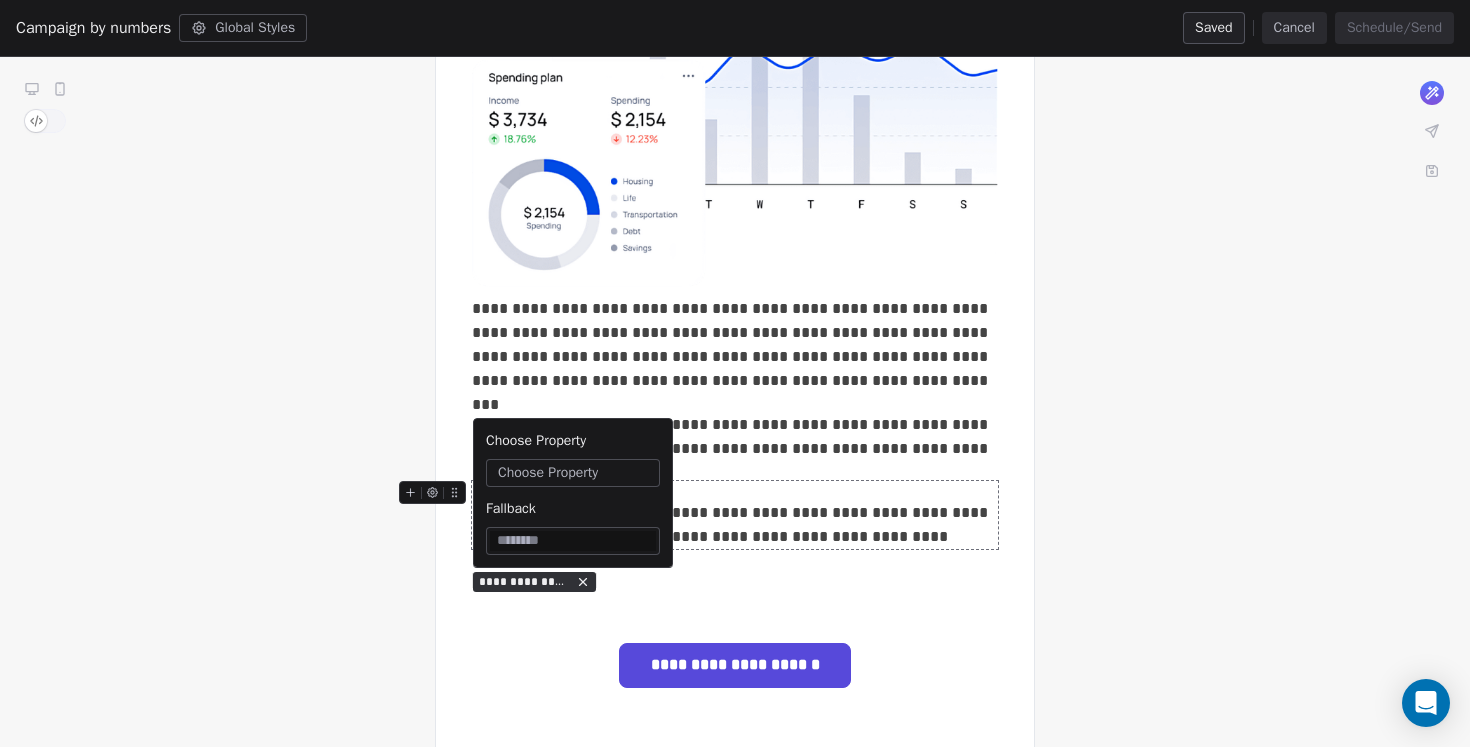 click on "**********" at bounding box center (735, 111) 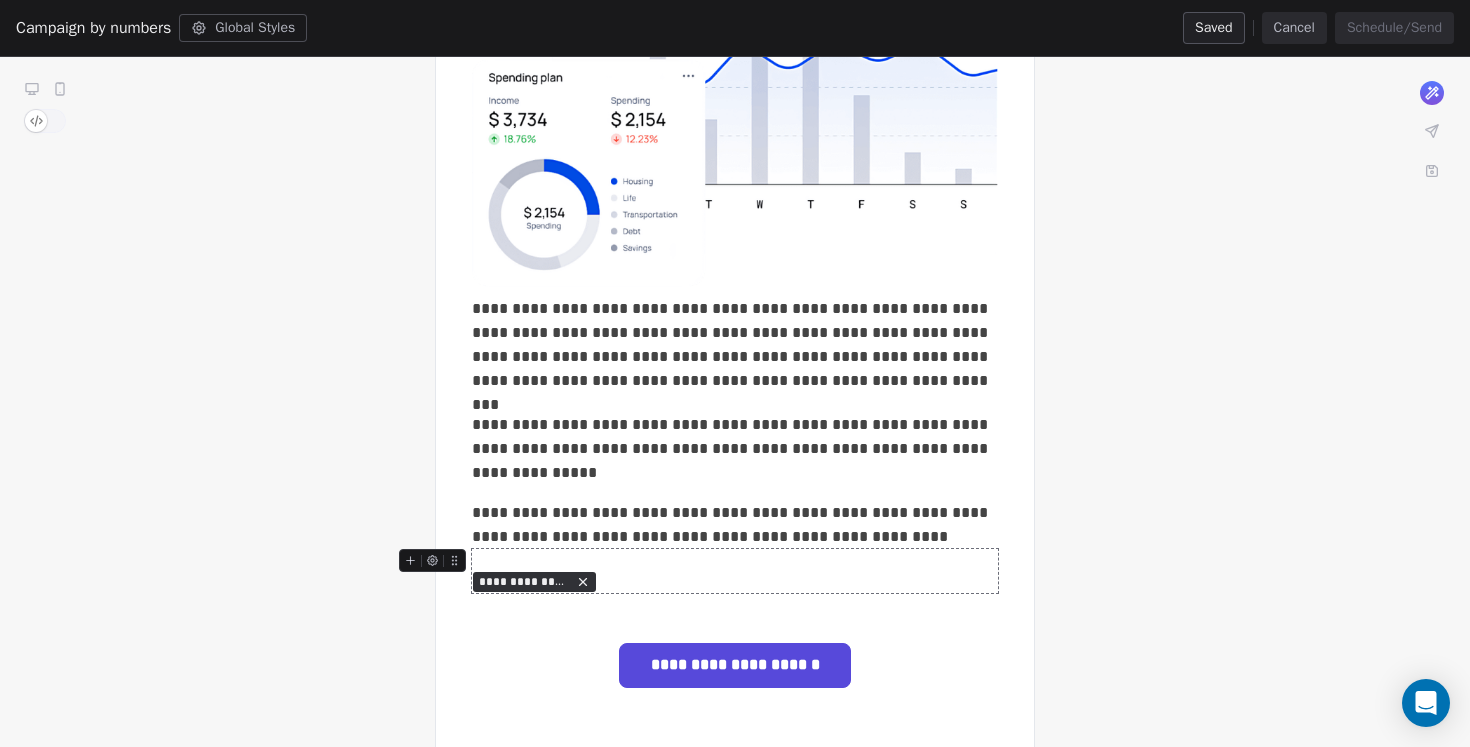 click 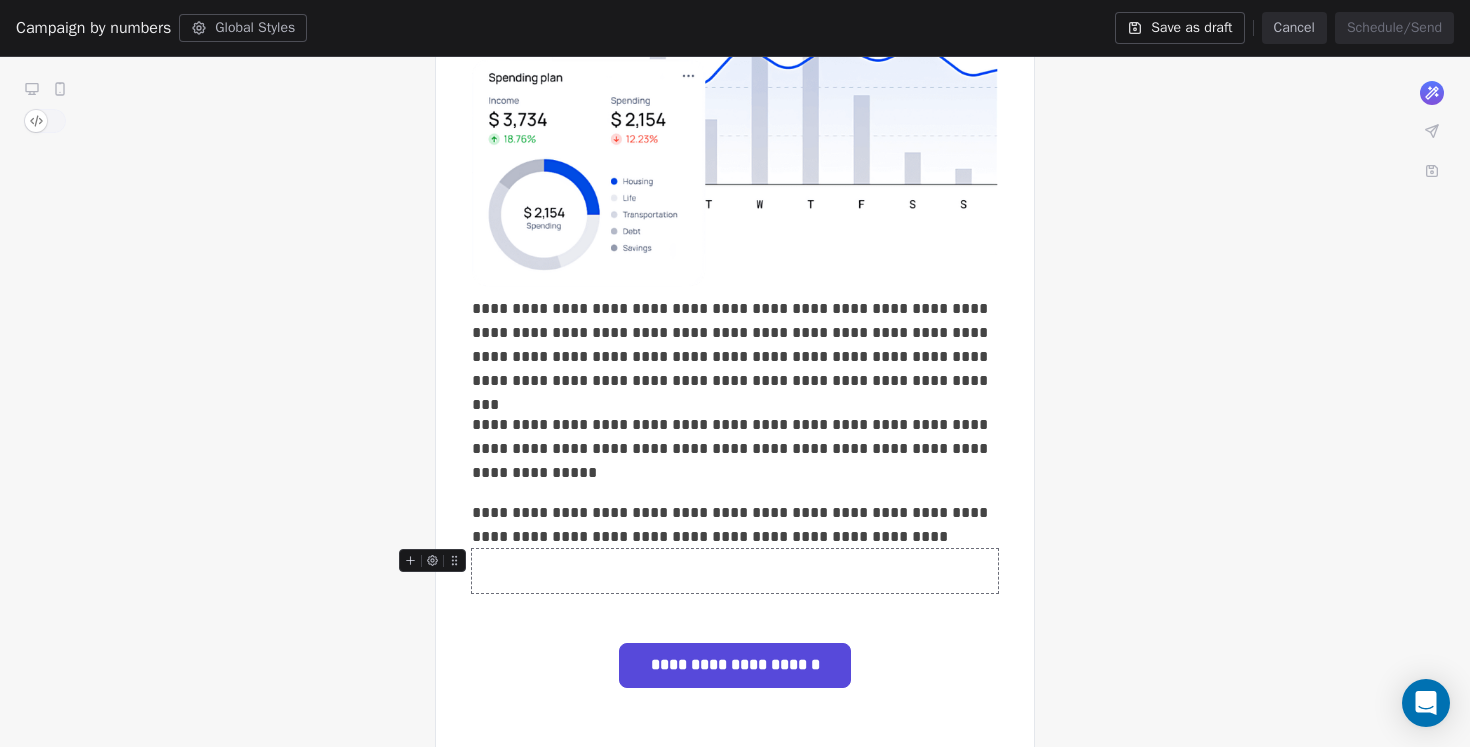 click at bounding box center [735, 581] 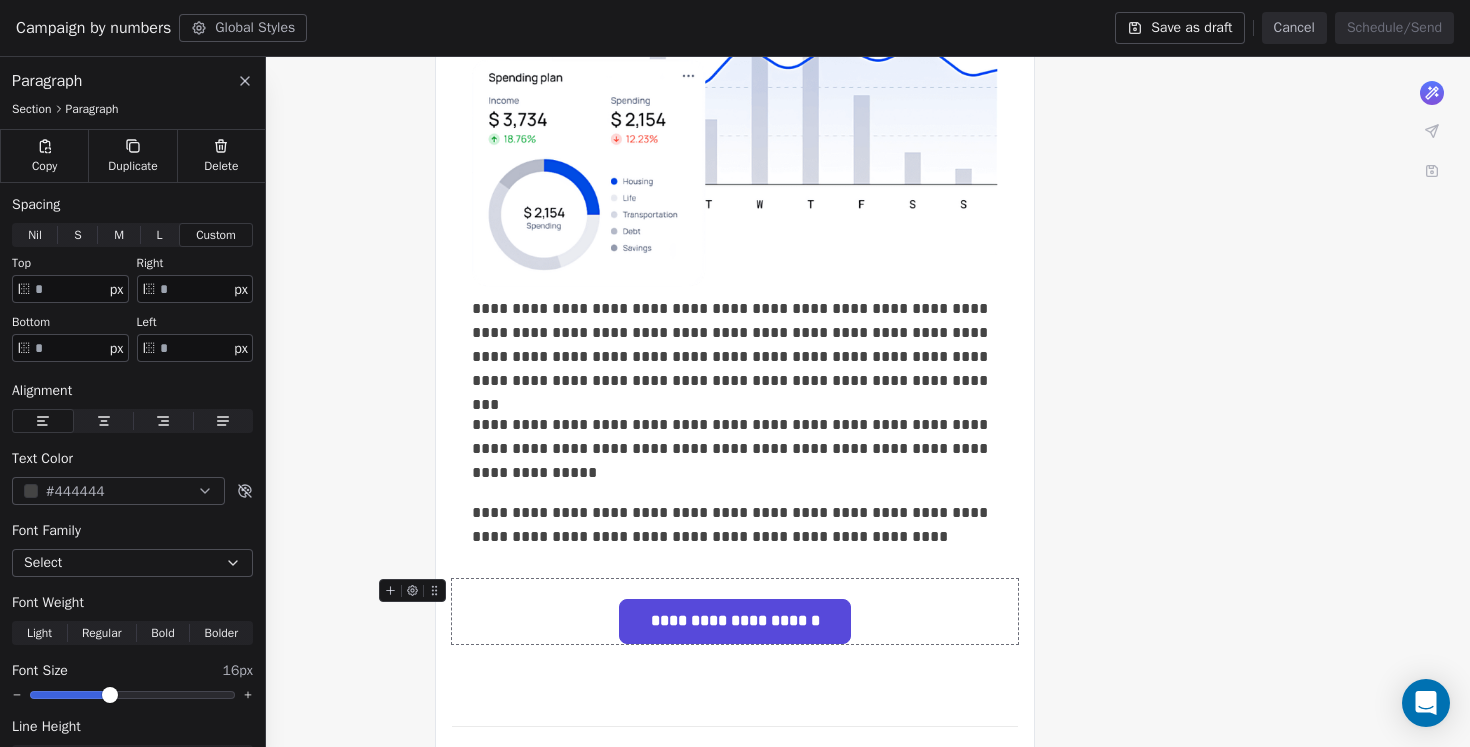 click on "**********" at bounding box center [735, 89] 